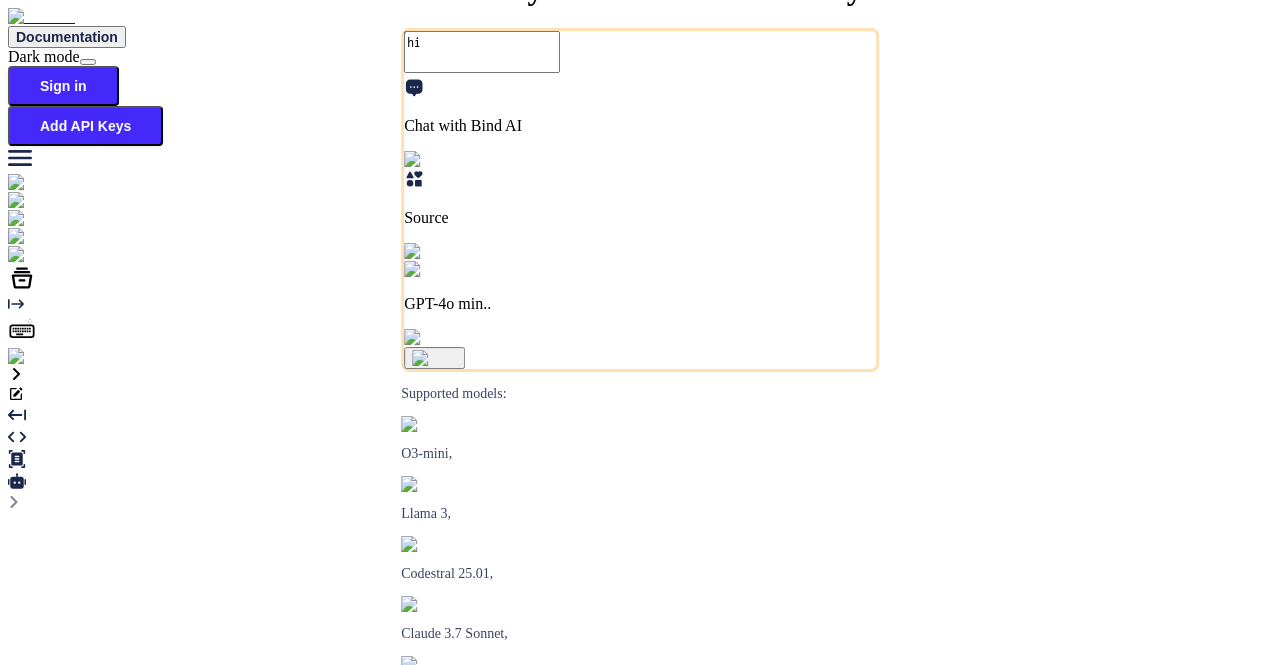 scroll, scrollTop: 0, scrollLeft: 0, axis: both 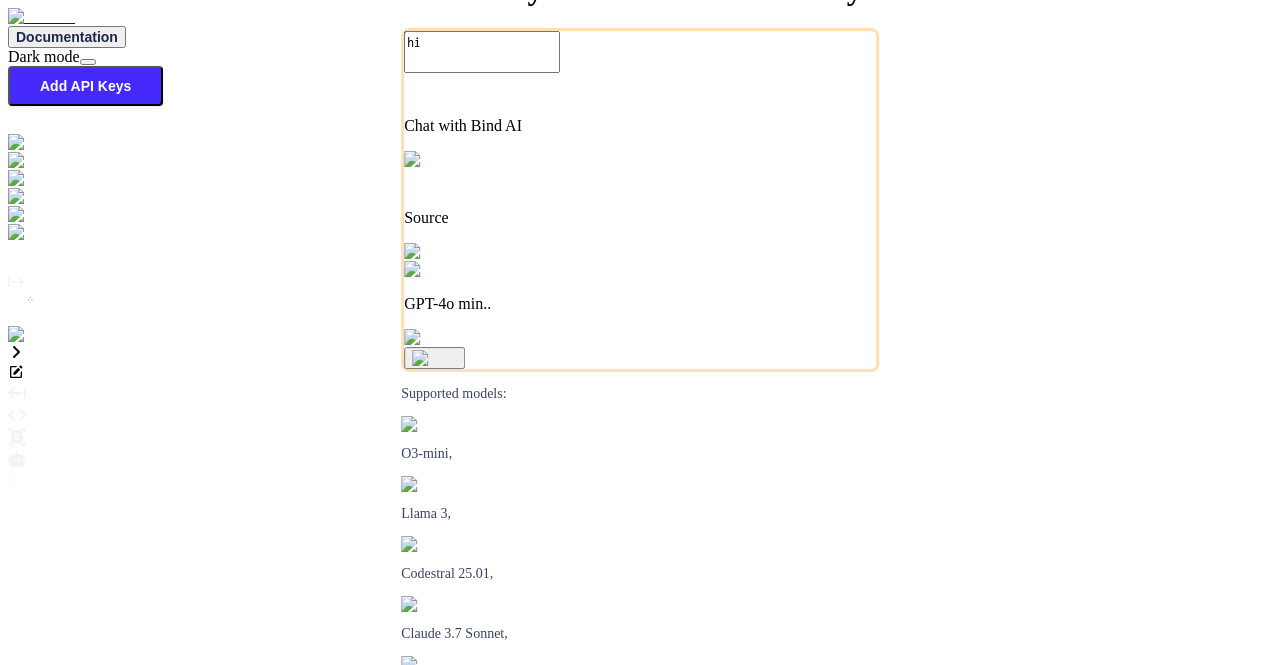 click at bounding box center [40, 335] 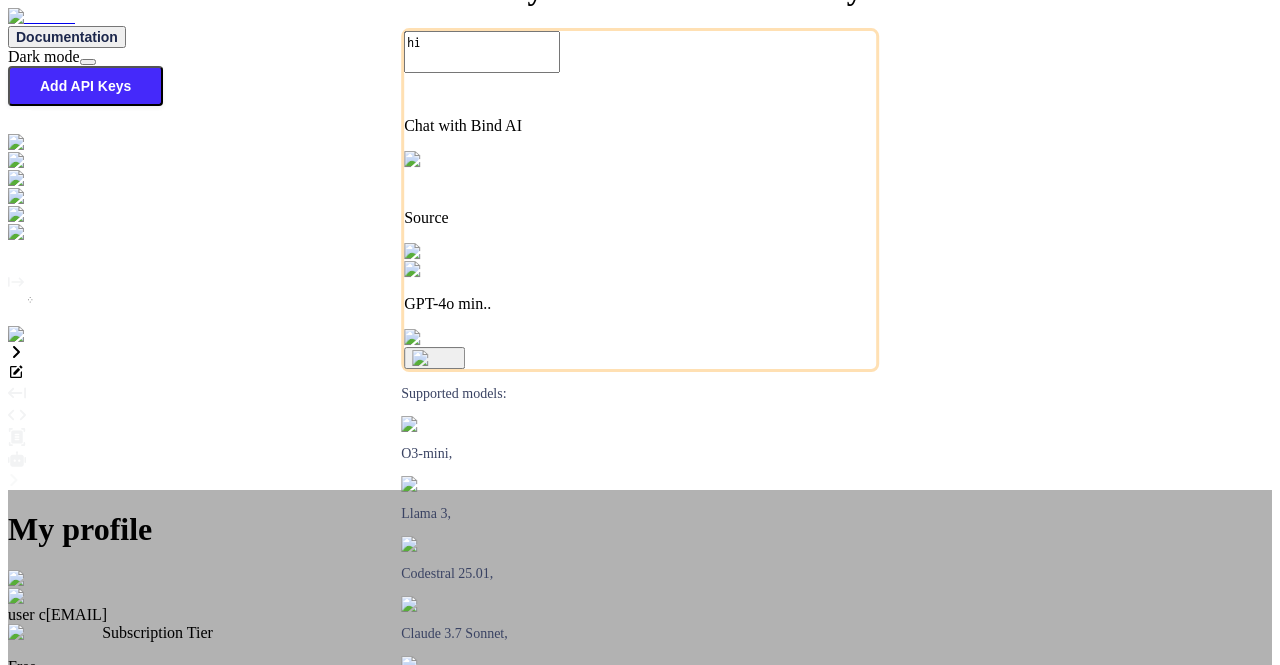 click on "My profile user c app15@yopmail.com Subscription Tier Free Try our Premium features! Unlock exclusive features by upgrading to premium for a tailored experience.   Access   Claude 3.7, DeepSeek R1, O3-mini and more   Access to Web Search, Code Generator, Article Writer checklist   Create custom GPT Agents Subscribe now. Get 3 day full refund Need Private Instance of Bind? Request Enterprise plan Log out" at bounding box center (640, 777) 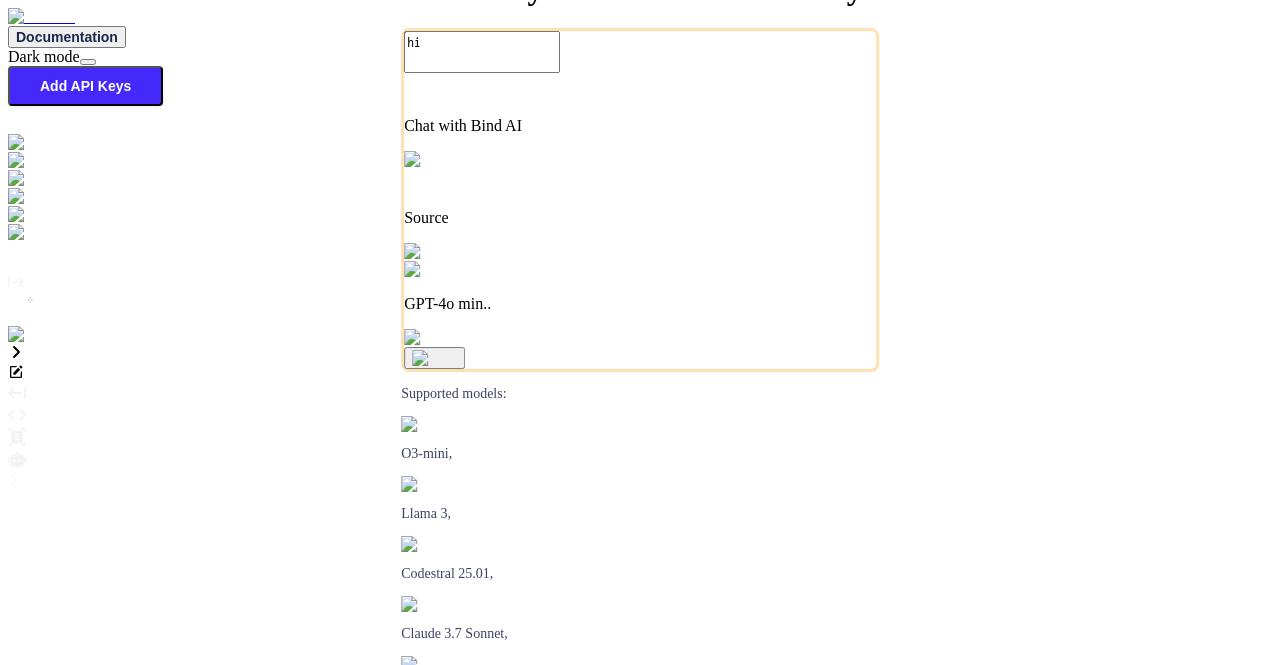 click at bounding box center (45, 215) 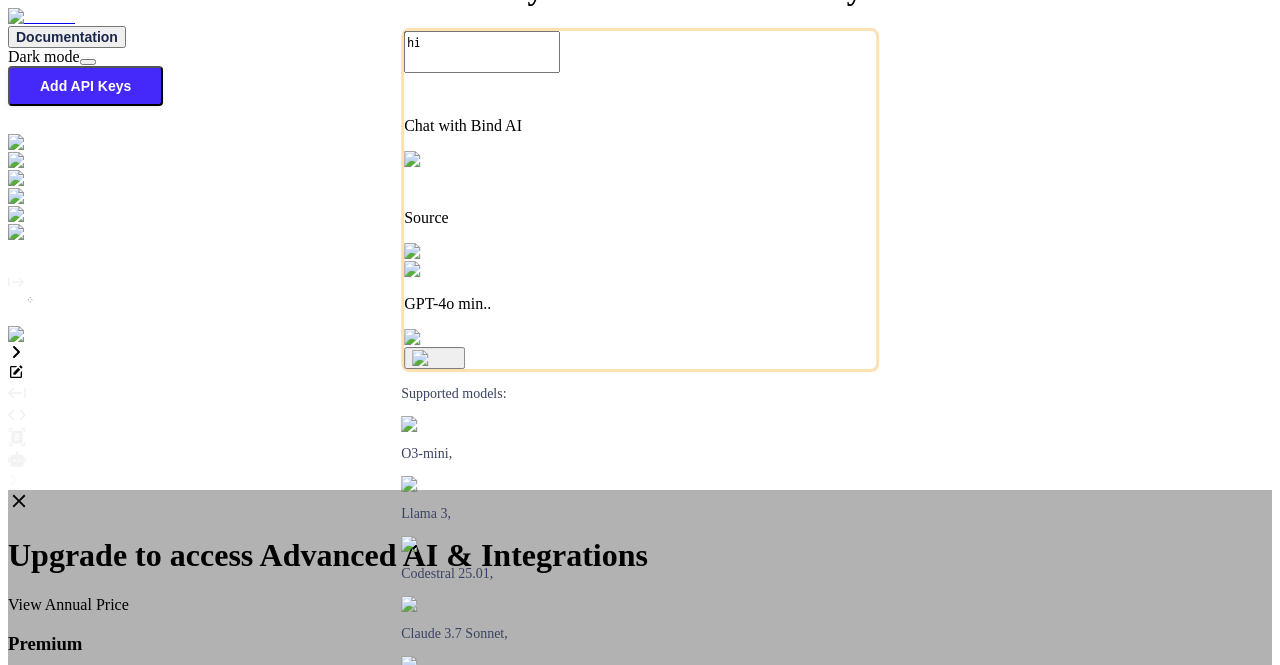 click on "Start 7-day Trial" at bounding box center [88, 798] 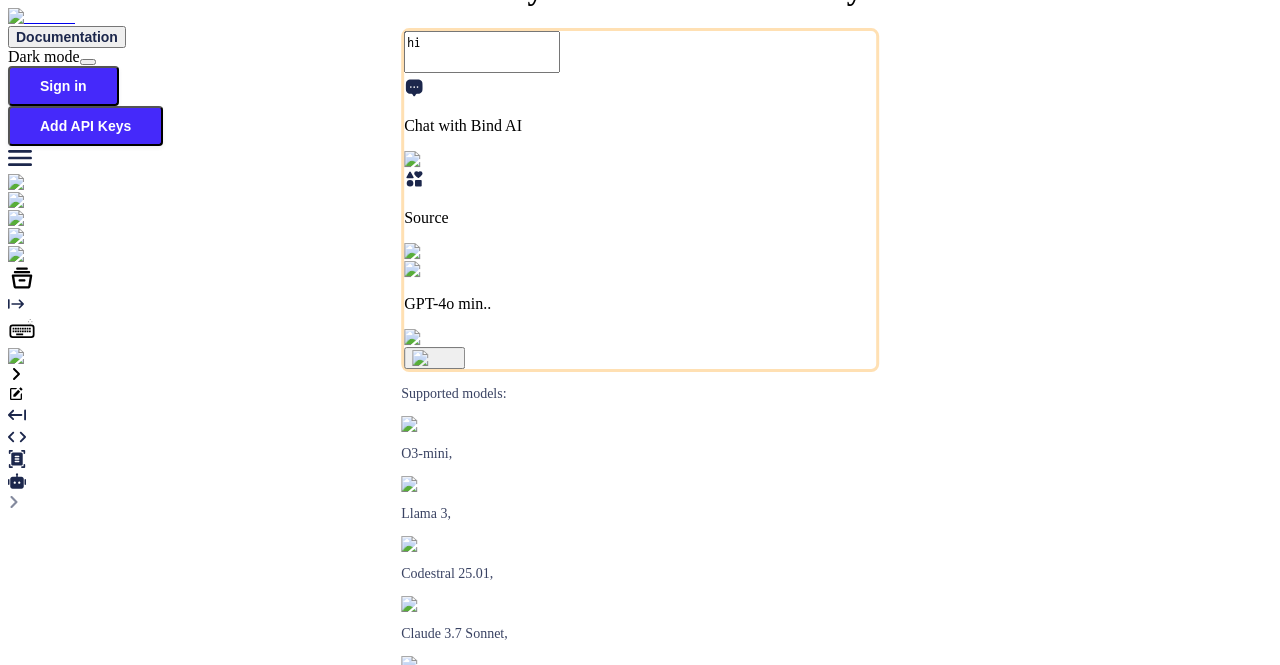 scroll, scrollTop: 0, scrollLeft: 0, axis: both 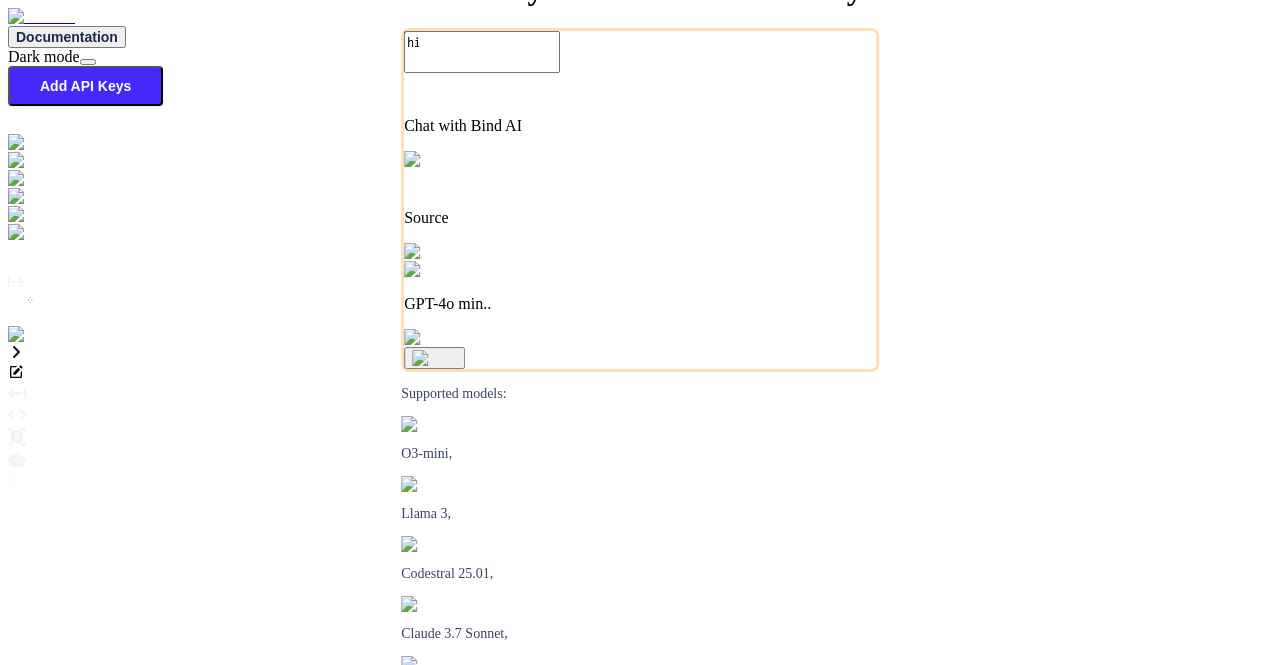 click at bounding box center (45, 215) 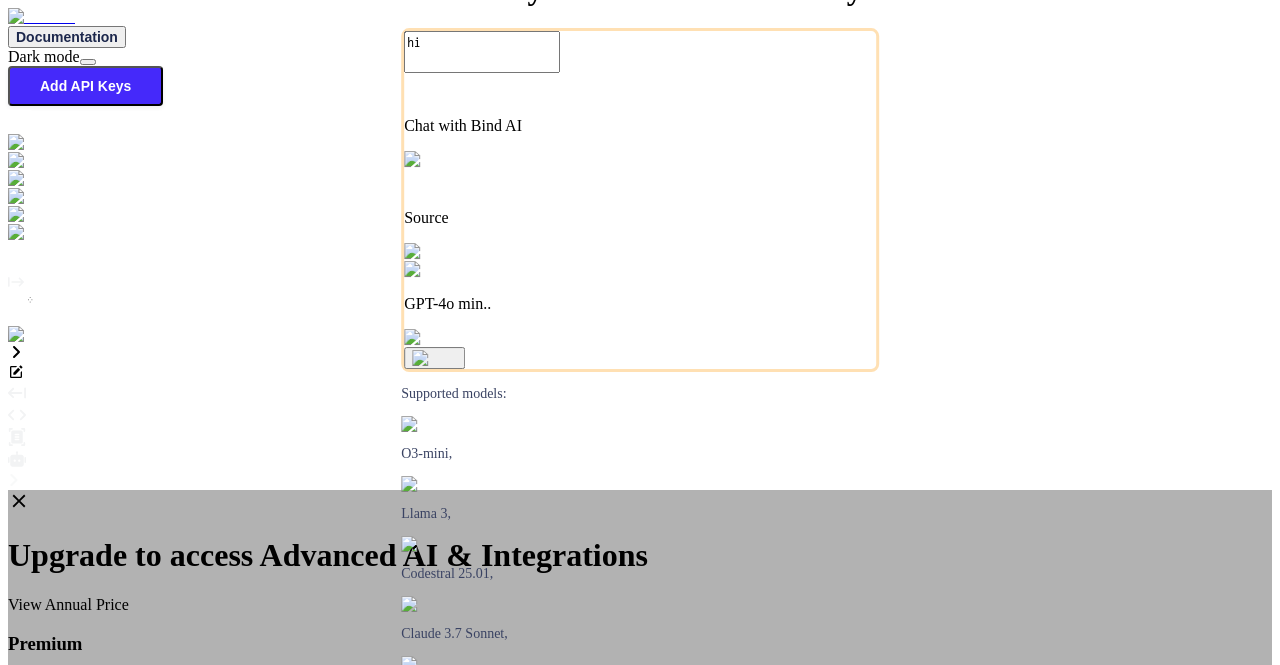 click on "Upgrade to access Advanced AI & Integrations  View Annual Price Premium   ⚡ Save 10%   with annual plan Best suited for accessing advanced models $18/month renews monthly, cancel anytime Start 7-day Trial Access Claude 4 Sonnet, Gemini 2.5 Pro, GPT 4.1 and more Access DeepSeek R1, Claude 3.5 Sonnet, OpenAI O3 and more Connect 1 Github Repository Upto 3 Custom GPT Agents; Add your API Key for Claude, GPT Scale Plan   ⚡ Save 47%   with annual plan Ideal for advanced coding with AI $39/month renews monthly, cancel anytime Start 3-day Trial Do more with AI + Integrations 3X limits for Claude 4 Sonnet, Gemini 2.5 Pro, GPT 4.1, O4-mini Multiple Github Repositories 10+ Custom GPT Agents Unlimited Claude access   with your API keys Priority  access to Latest Models Compare plans   to learn more" at bounding box center [640, 840] 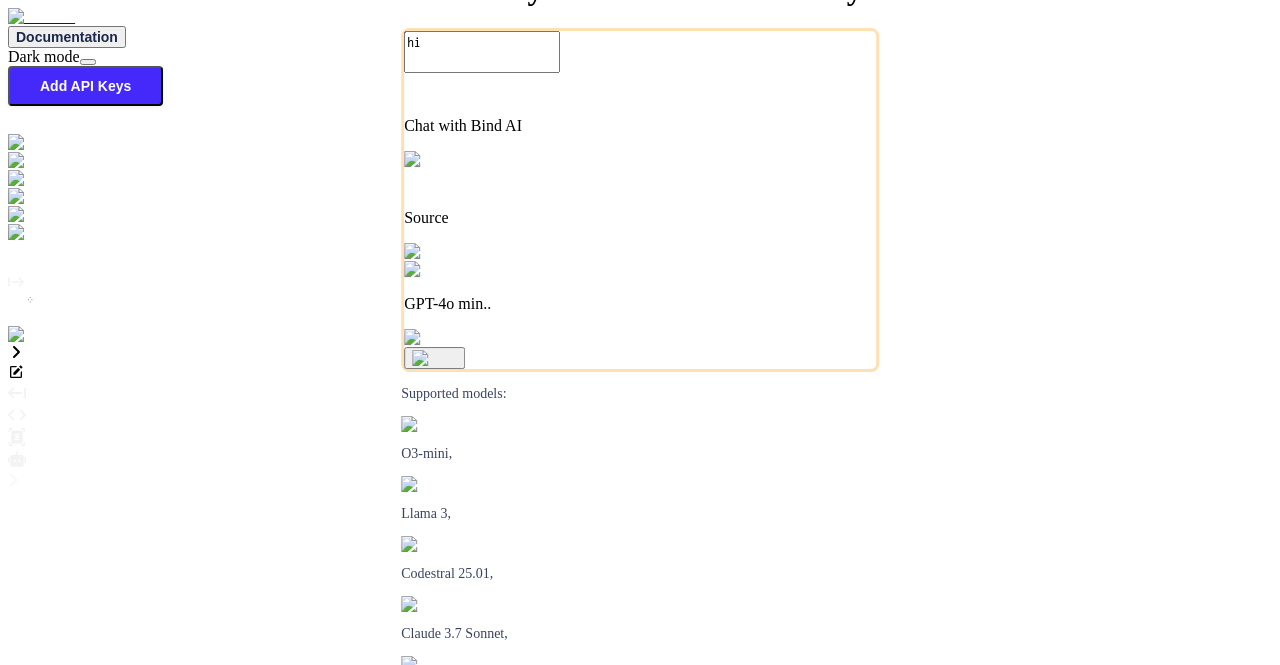 click on "GPT-4o min.." at bounding box center [640, 304] 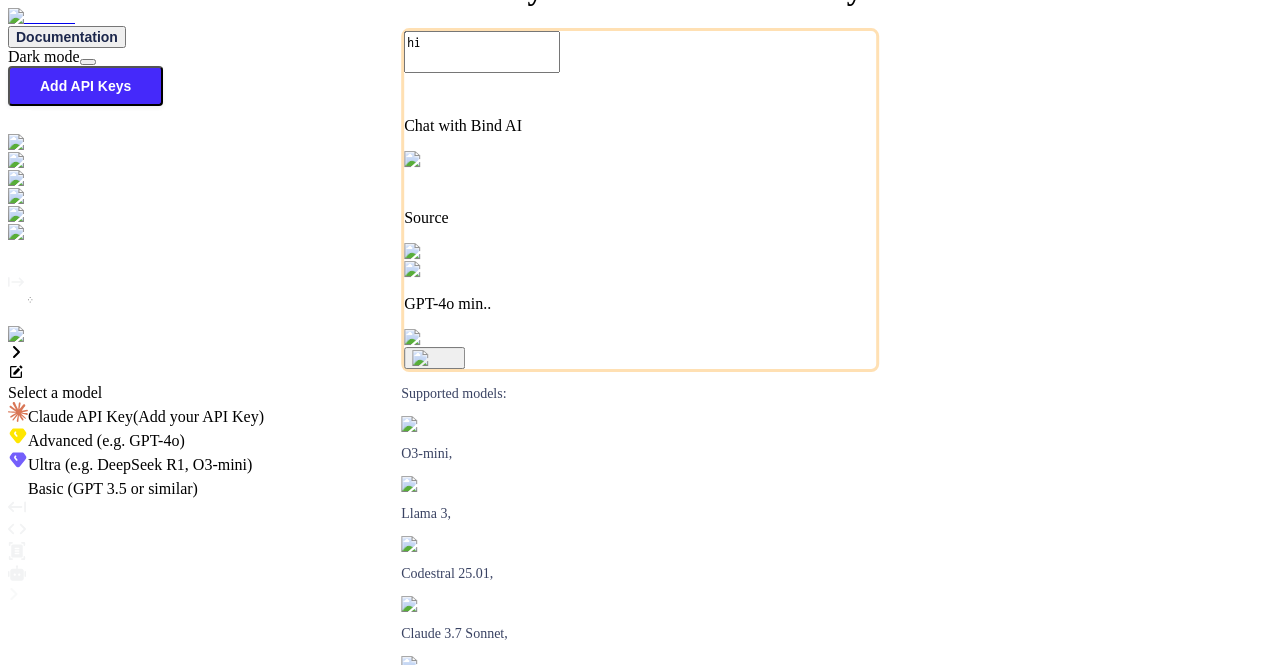 click on "Advanced     (e.g. GPT-4o)" at bounding box center (640, 438) 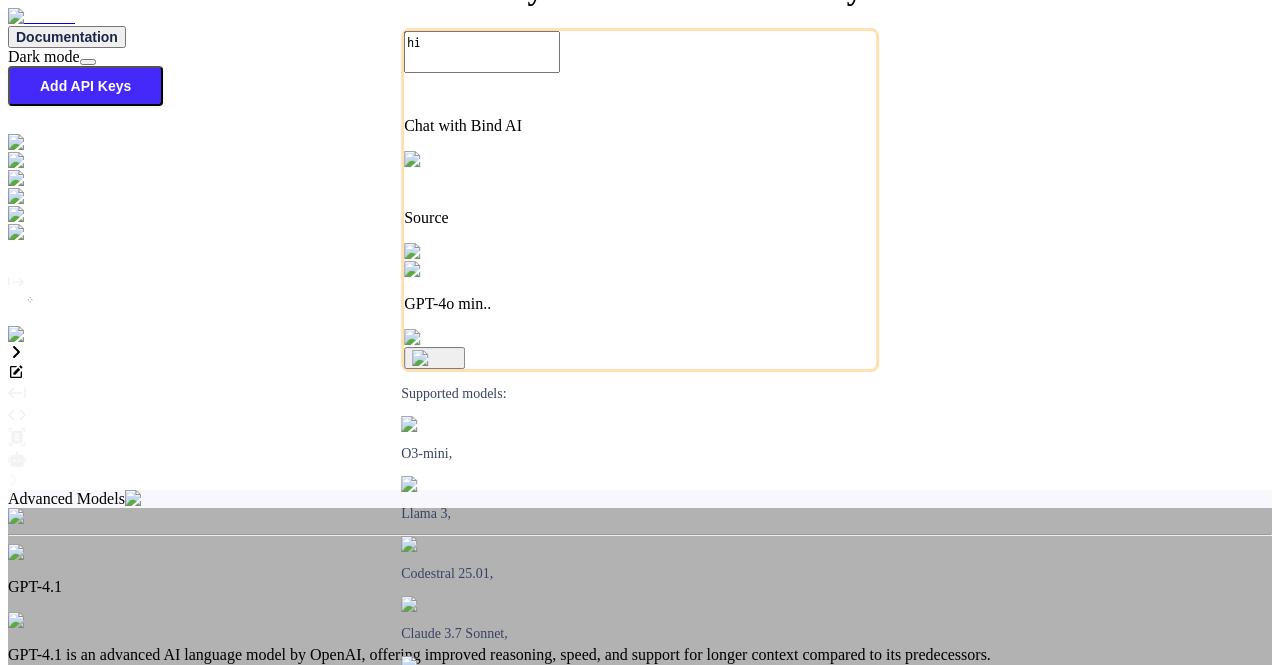 click on "Advanced Models GPT-4.1 GPT-4.1 is an advanced AI language model by OpenAI, offering improved reasoning, speed, and support for longer context compared to its predecessors. 100K Gemini 2.0 flash A next-generation multimodal model optimized for speed, multimodal reasoning, and agentic experiences. 1M Codestral 25.01 State-of-the-art Mistral model trained specifically for code tasks 256K GPT-4o OpenAI's new AI model that understands multiple forms of input (text, voice, video) for a more natural interaction 100K Claude 3.5 Sonnet Claude 3.5 Sonnet outperforms GPT-4o and Claude 3 Opus in Code Generation and Reasoning 200k" at bounding box center [640, 840] 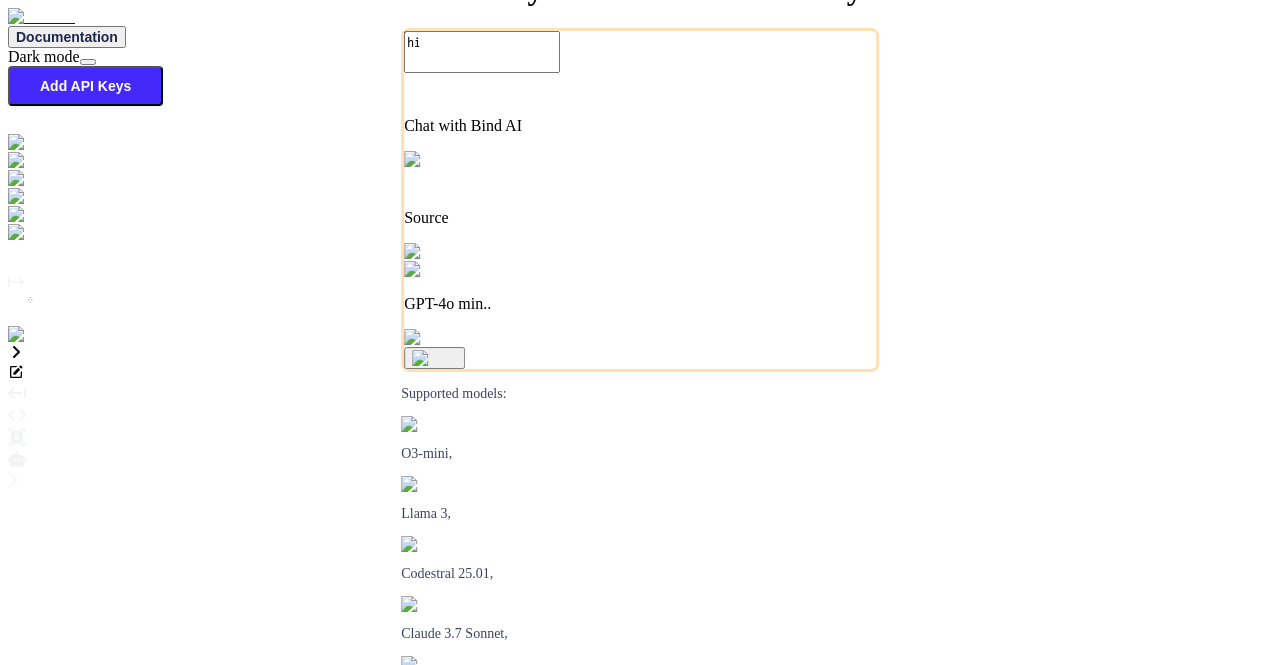 click at bounding box center (88, 62) 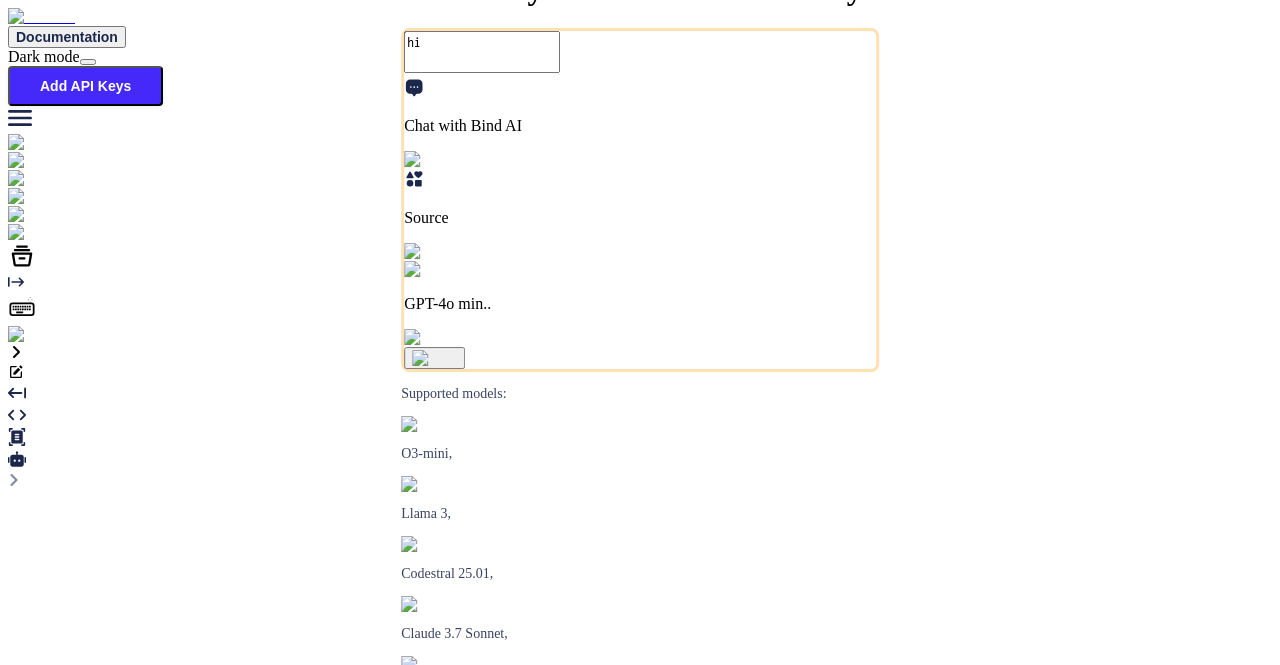 click on "GPT-4o min.." at bounding box center [640, 304] 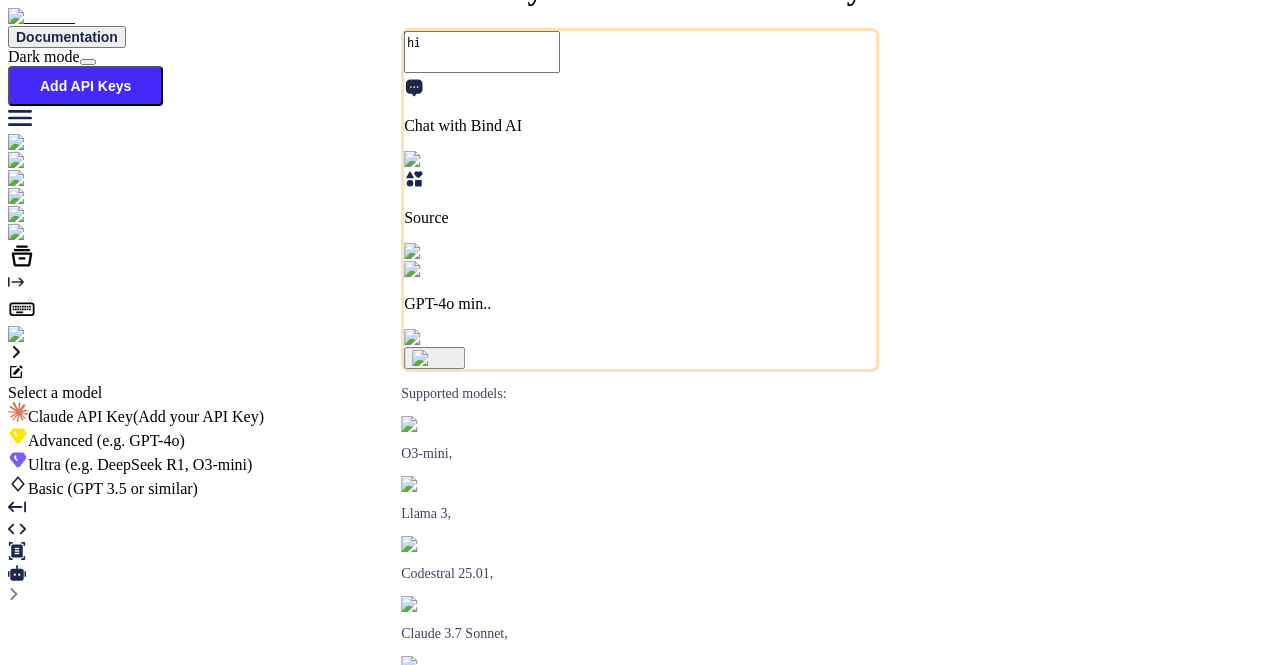 click on "(e.g. GPT-4o)" at bounding box center [139, 440] 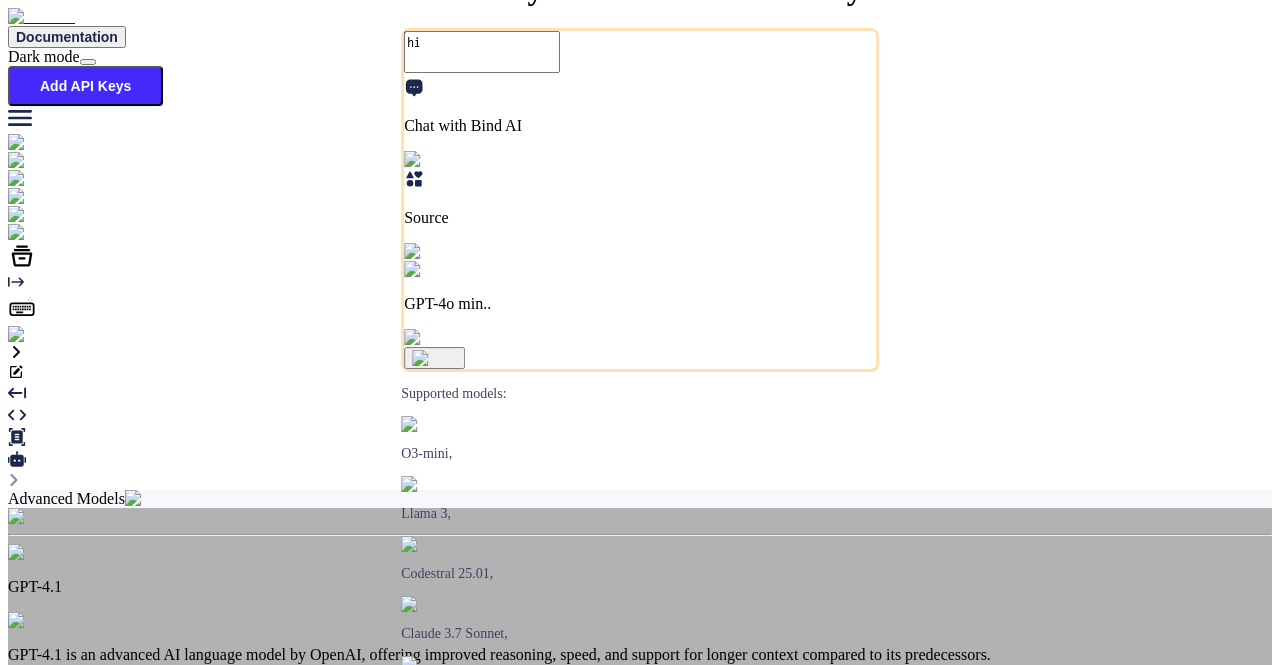 click on "Advanced Models GPT-4.1 GPT-4.1 is an advanced AI language model by OpenAI, offering improved reasoning, speed, and support for longer context compared to its predecessors. 100K Gemini 2.0 flash A next-generation multimodal model optimized for speed, multimodal reasoning, and agentic experiences. 1M Codestral 25.01 State-of-the-art Mistral model trained specifically for code tasks 256K GPT-4o OpenAI's new AI model that understands multiple forms of input (text, voice, video) for a more natural interaction 100K Claude 3.5 Sonnet Claude 3.5 Sonnet outperforms GPT-4o and Claude 3 Opus in Code Generation and Reasoning 200k" at bounding box center (640, 840) 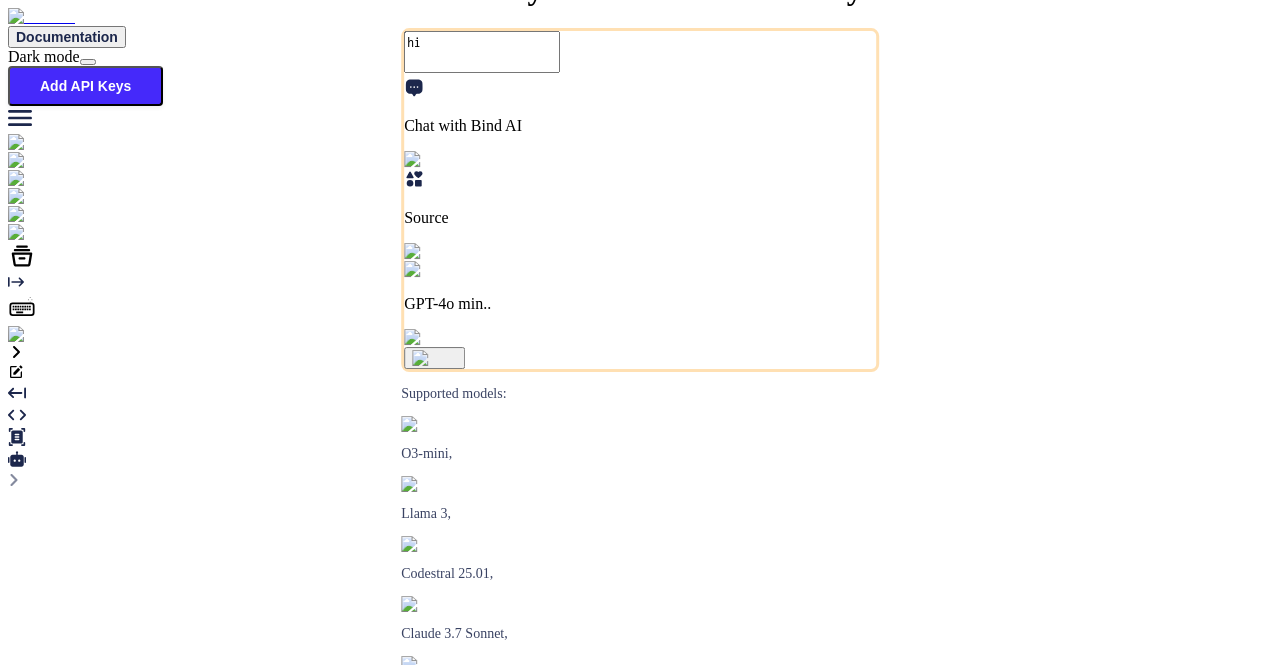 click at bounding box center [44, 161] 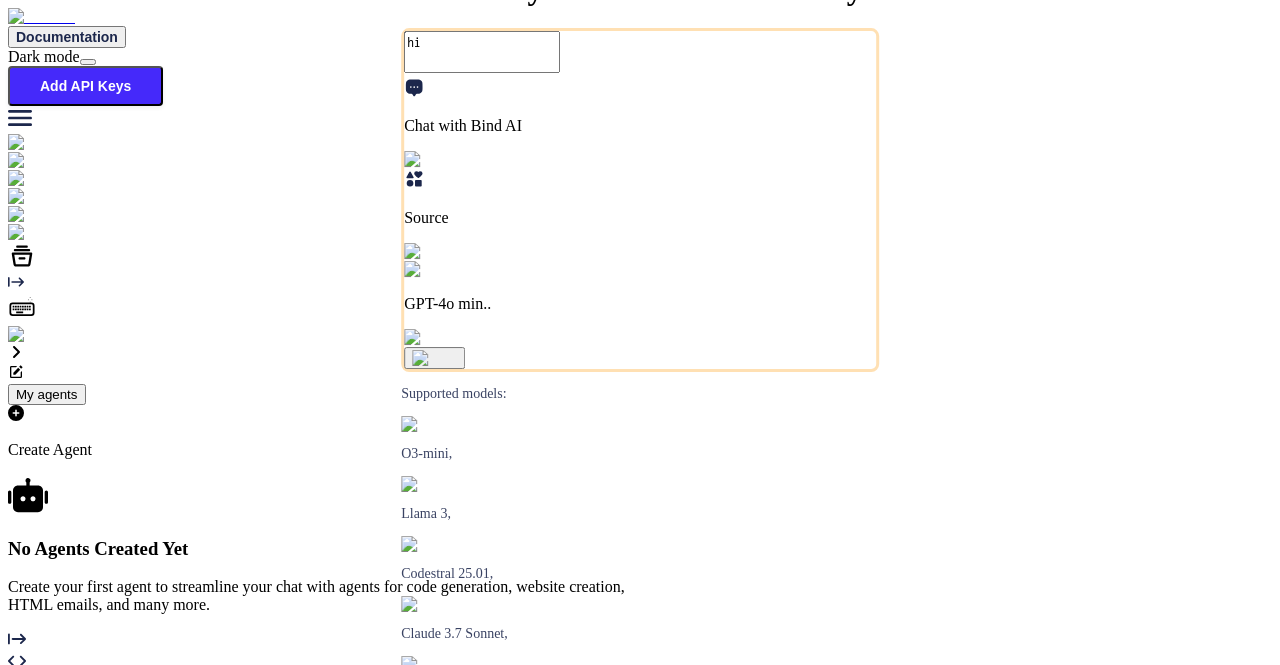 click at bounding box center (74, 233) 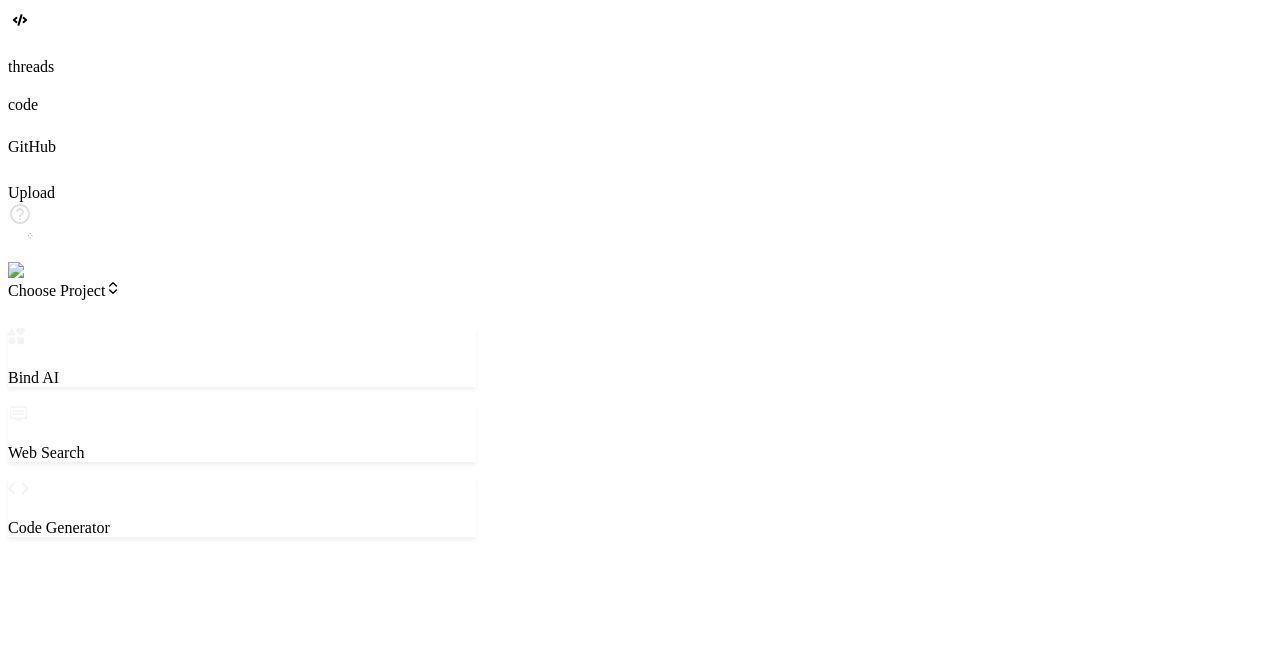 scroll, scrollTop: 0, scrollLeft: 0, axis: both 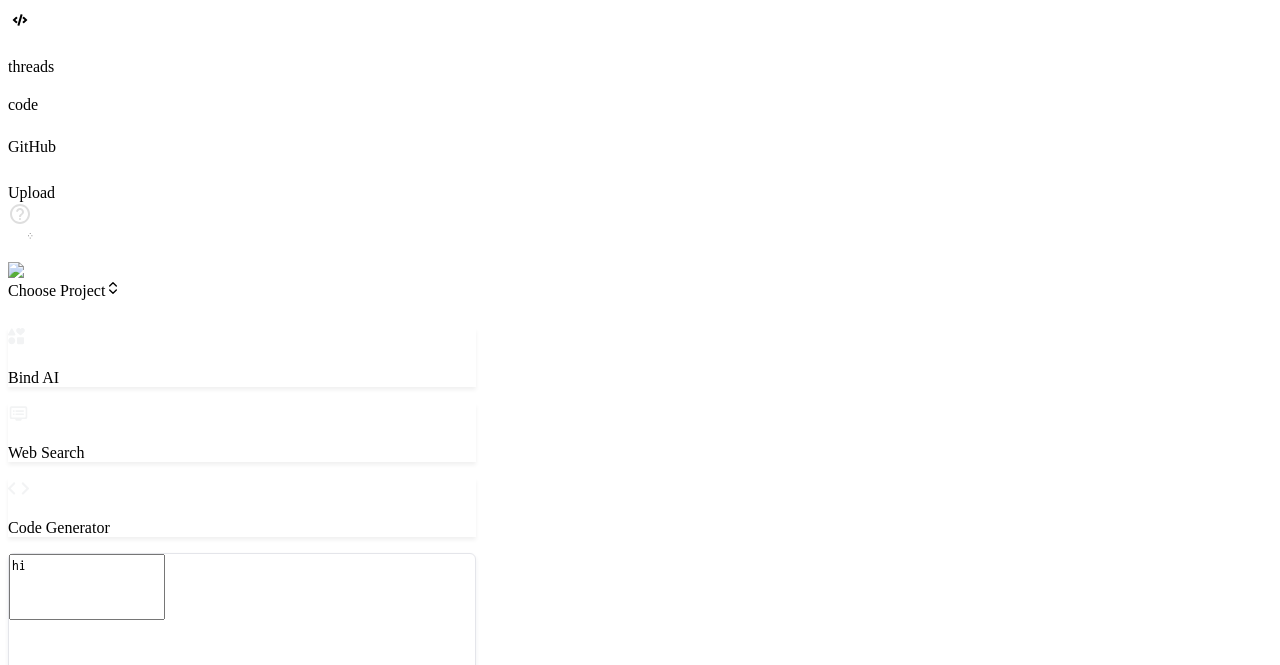 click on "Web Apps" at bounding box center [406, 1305] 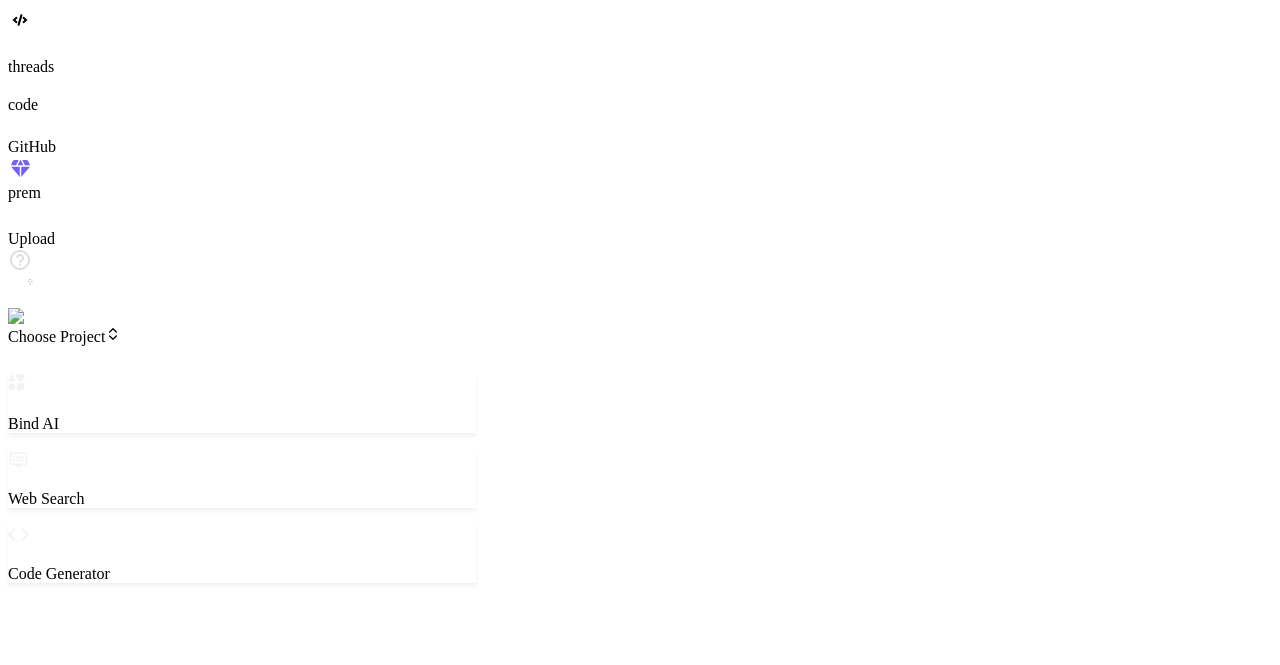 click on "Copy Prompt" at bounding box center [55, 5495] 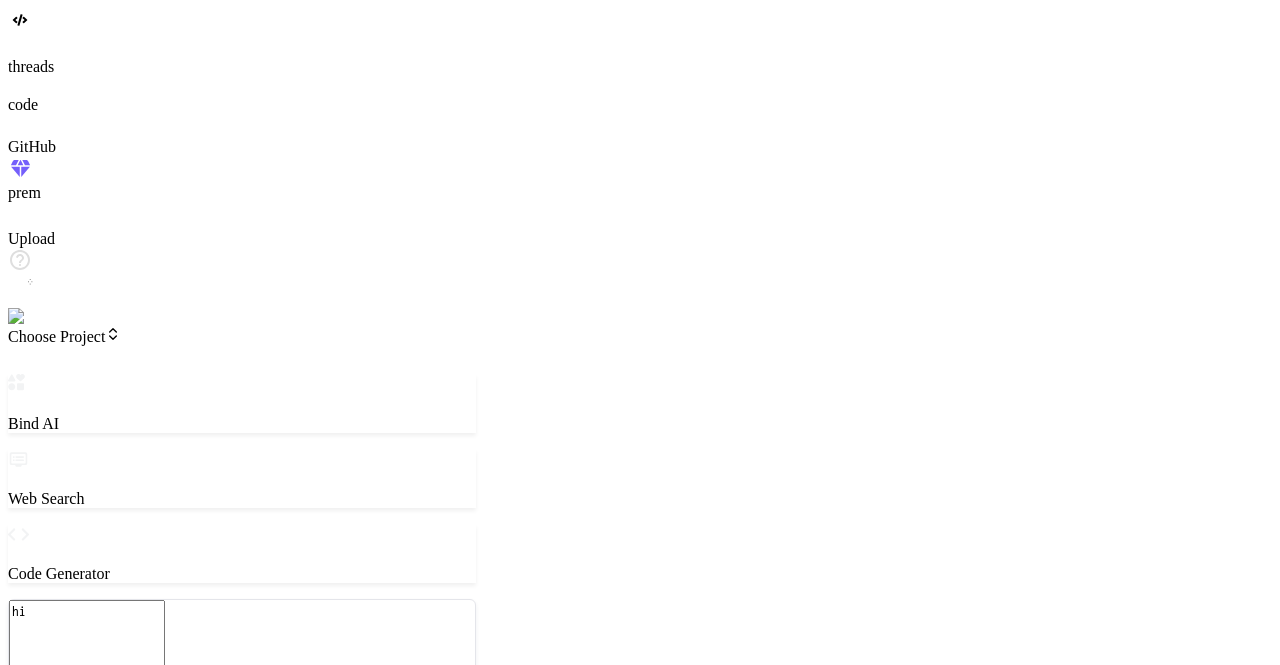 click on "Editor" at bounding box center [43, 1004] 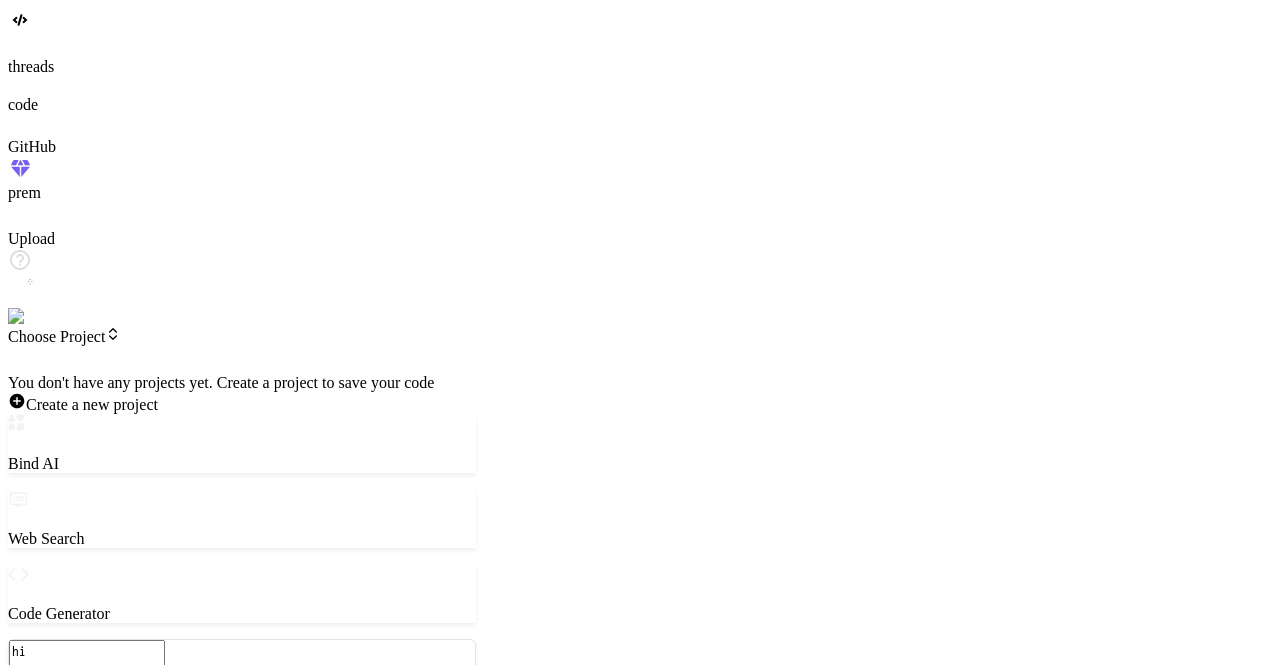 click at bounding box center (242, 374) 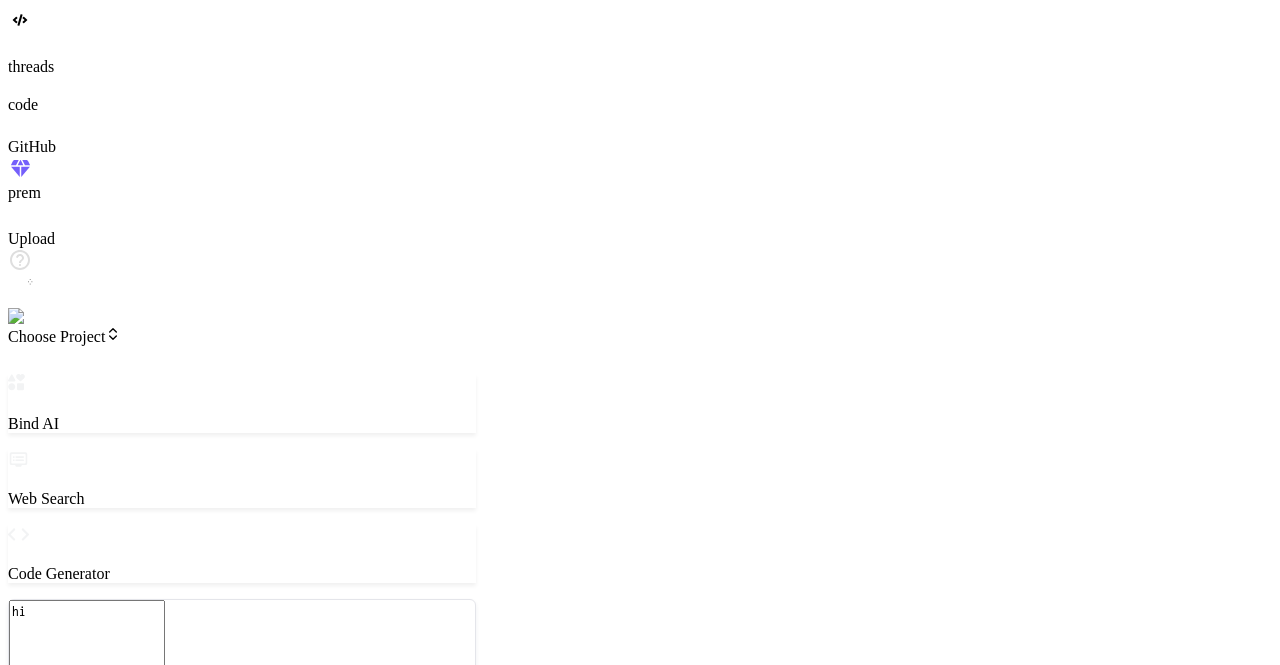 click on "Claude 4 S.." at bounding box center [242, 814] 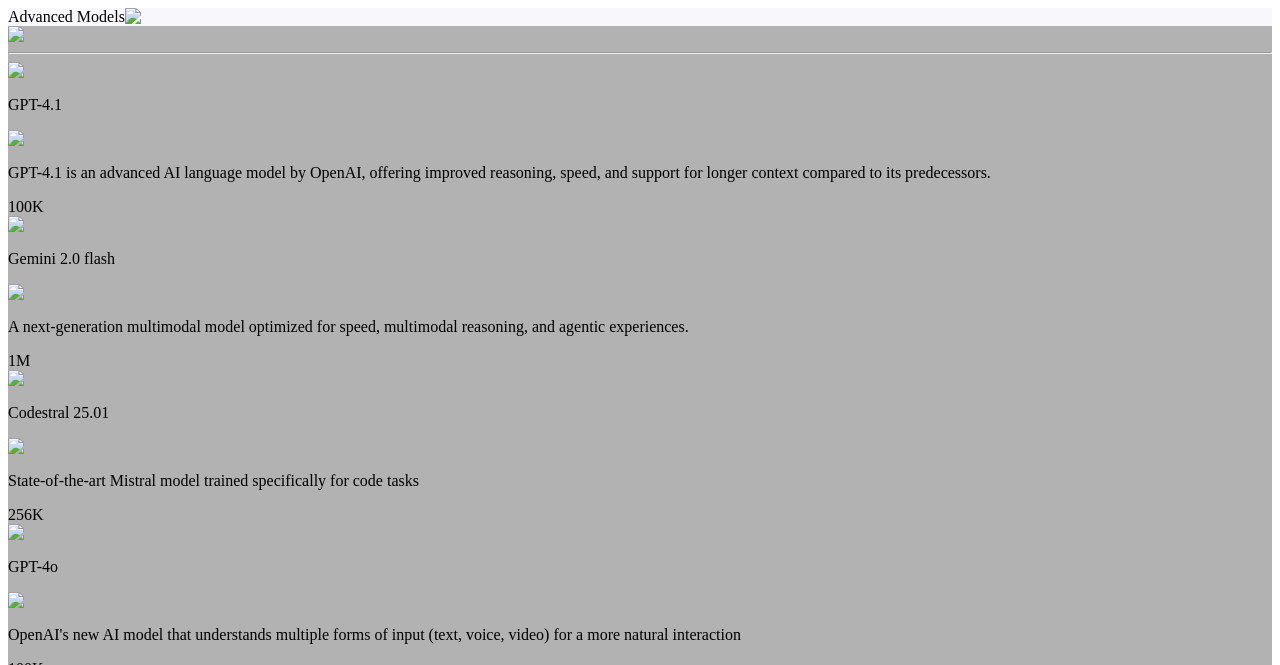 click on "Advanced Models GPT-4.1 GPT-4.1 is an advanced AI language model by OpenAI, offering improved reasoning, speed, and support for longer context compared to its predecessors. 100K Gemini 2.0 flash A next-generation multimodal model optimized for speed, multimodal reasoning, and agentic experiences. 1M Codestral 25.01 State-of-the-art Mistral model trained specifically for code tasks 256K GPT-4o OpenAI's new AI model that understands multiple forms of input (text, voice, video) for a more natural interaction 100K Claude 3.5 Sonnet Claude 3.5 Sonnet outperforms GPT-4o and Claude 3 Opus in Code Generation and Reasoning 200k" at bounding box center (640, 358) 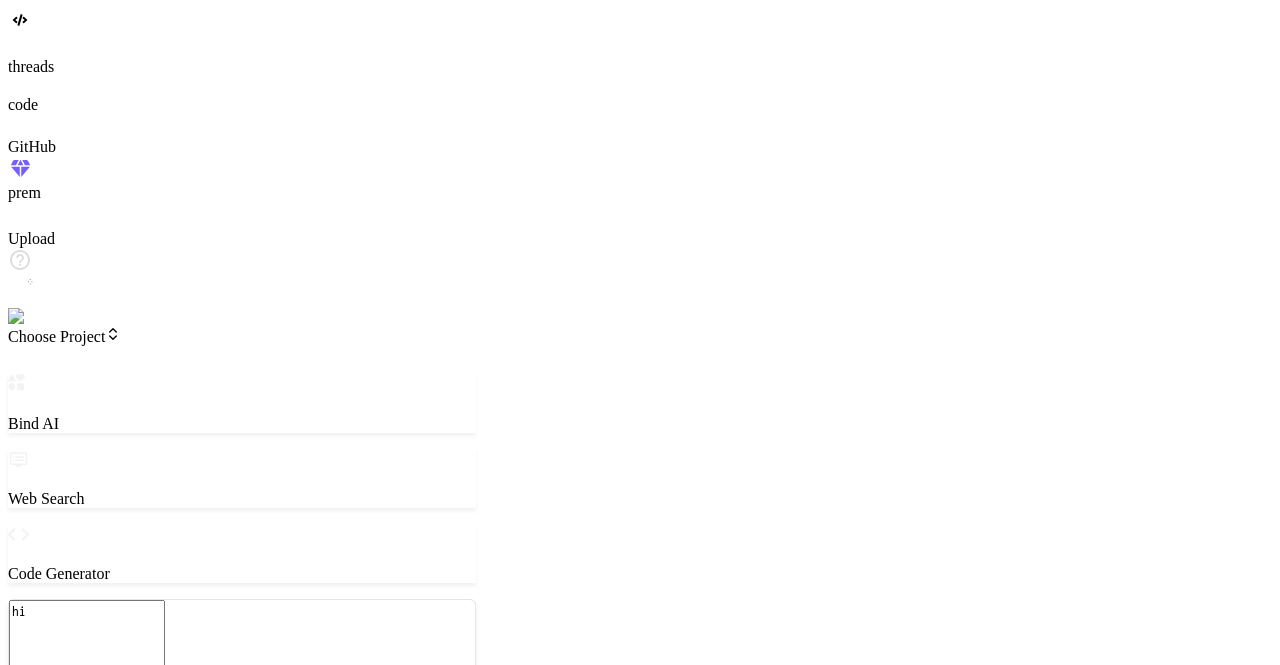 click at bounding box center (40, 317) 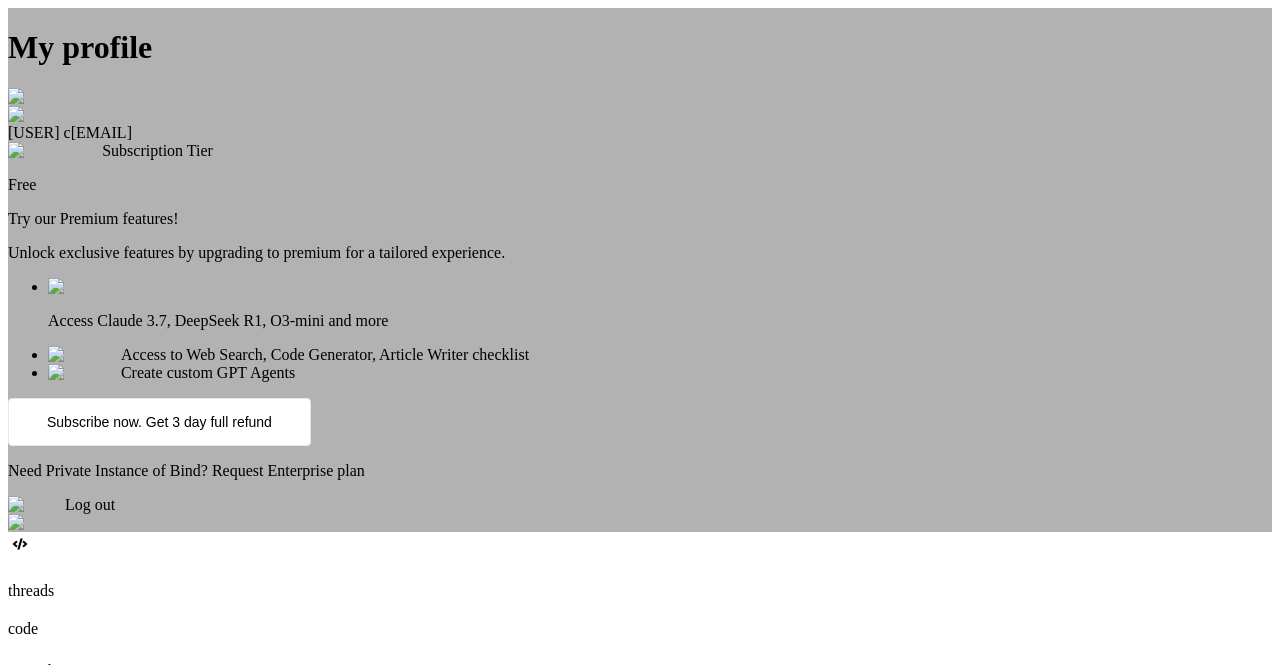 click on "Log out" at bounding box center (640, 514) 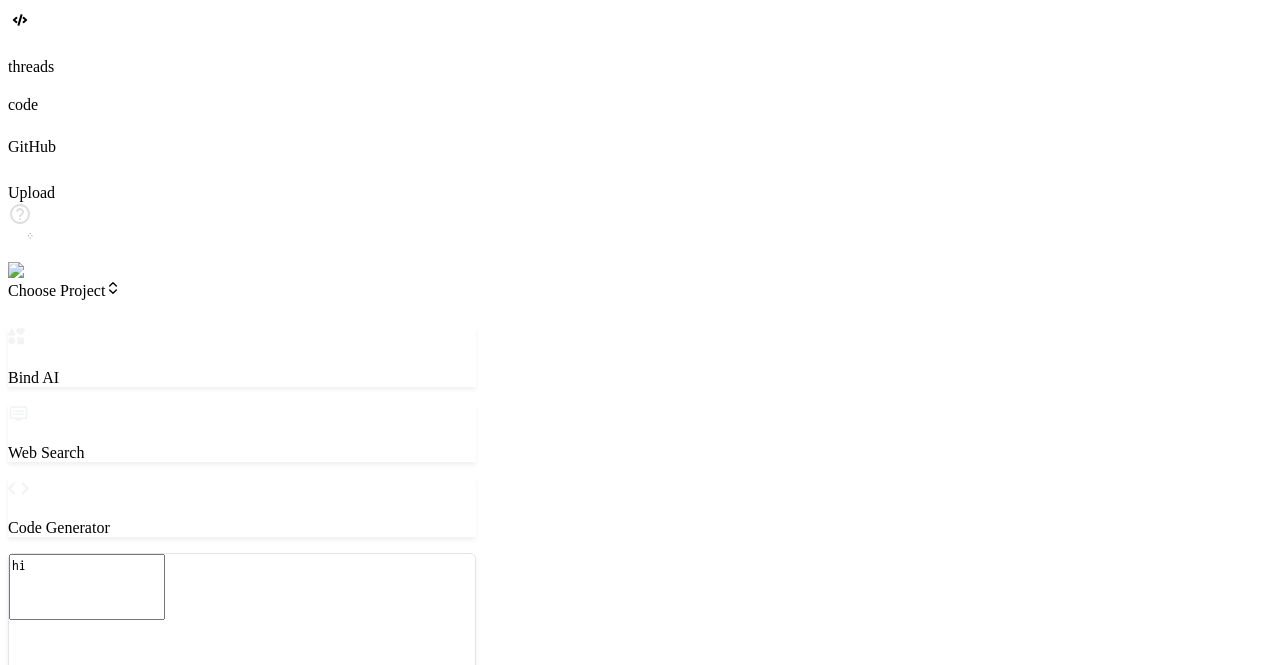 scroll, scrollTop: 18, scrollLeft: 0, axis: vertical 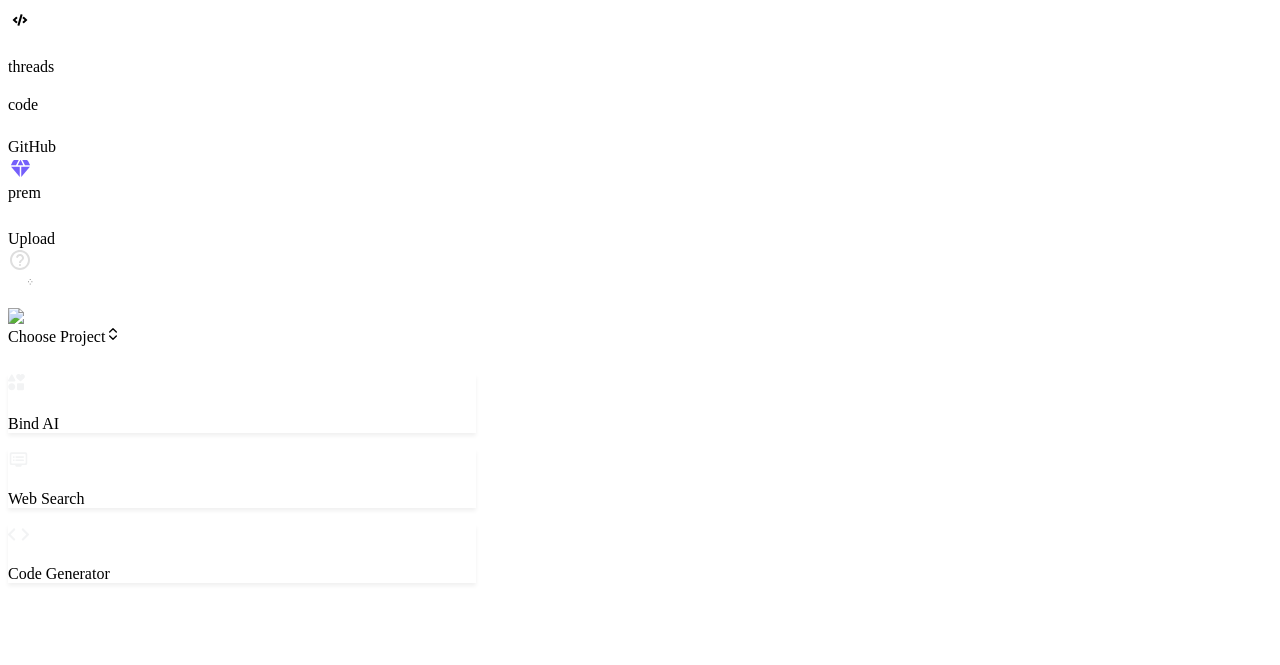 type on "x" 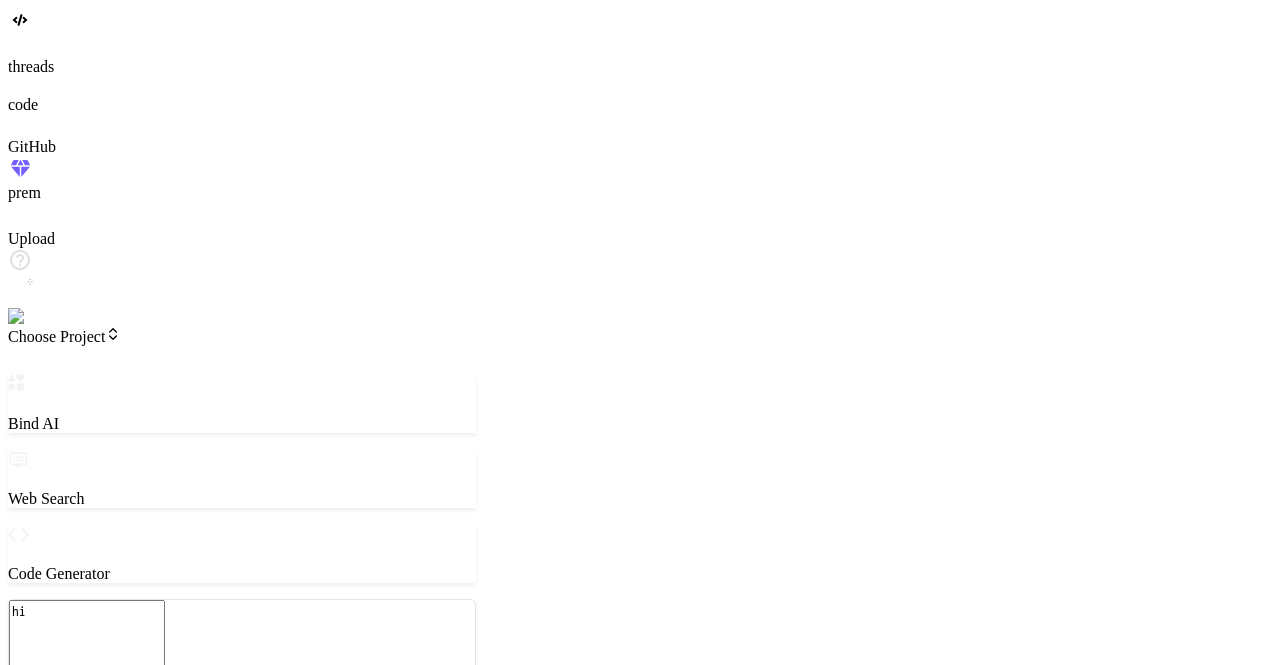 click on "Preview" at bounding box center (51, 1035) 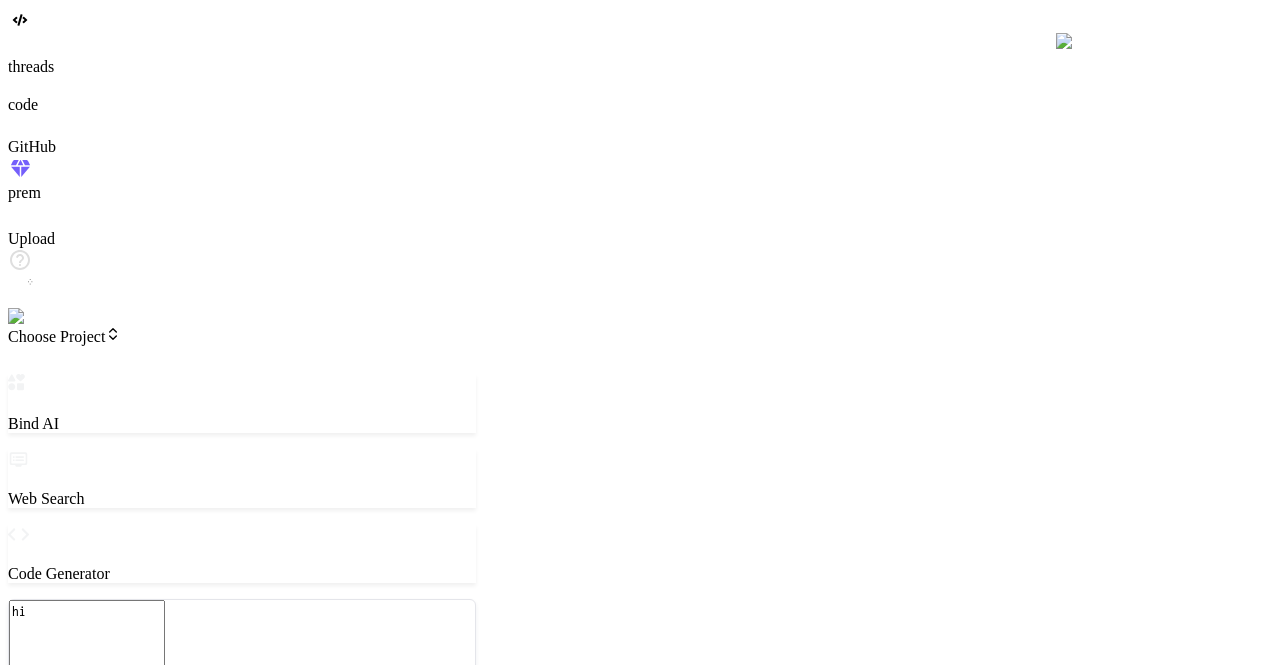 click at bounding box center (206, 5496) 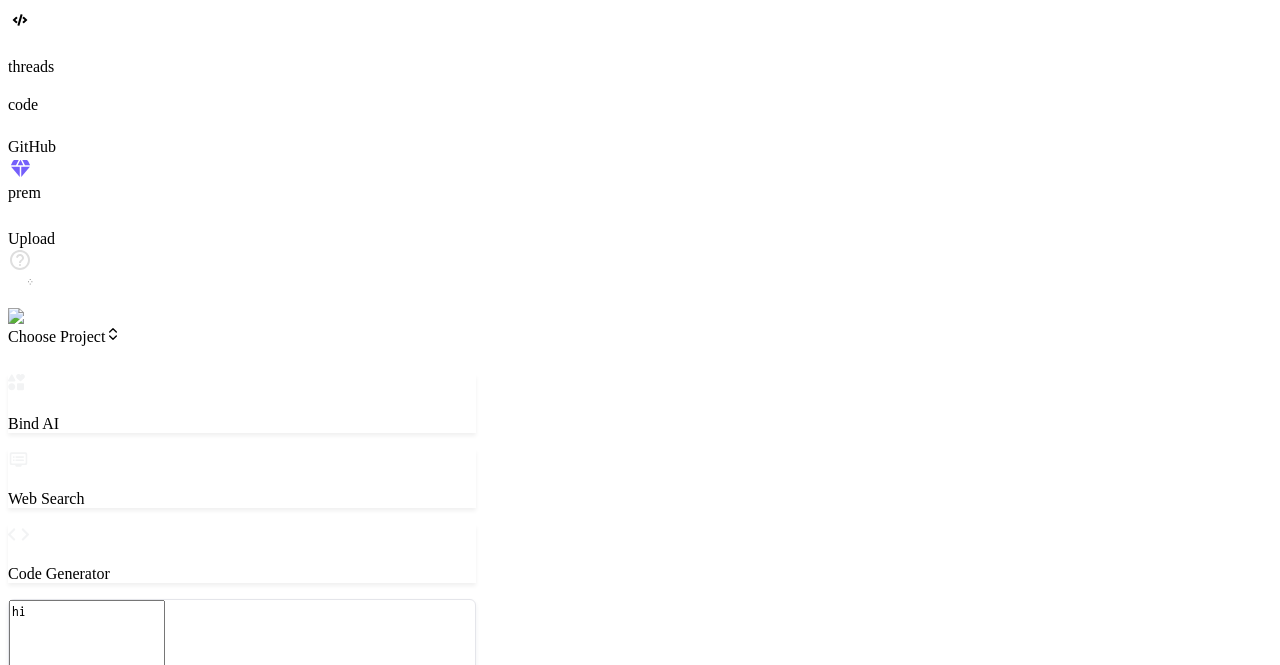 click on "Editor" at bounding box center (43, 1004) 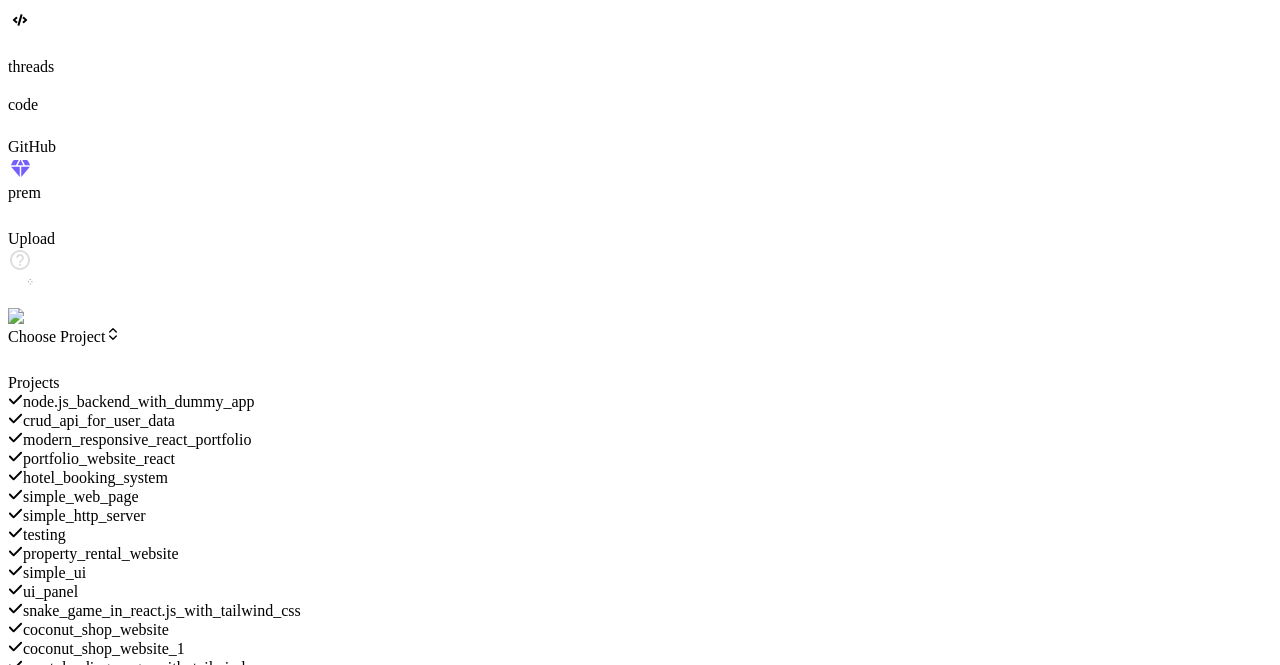 click on "simple_http_server" at bounding box center (84, 515) 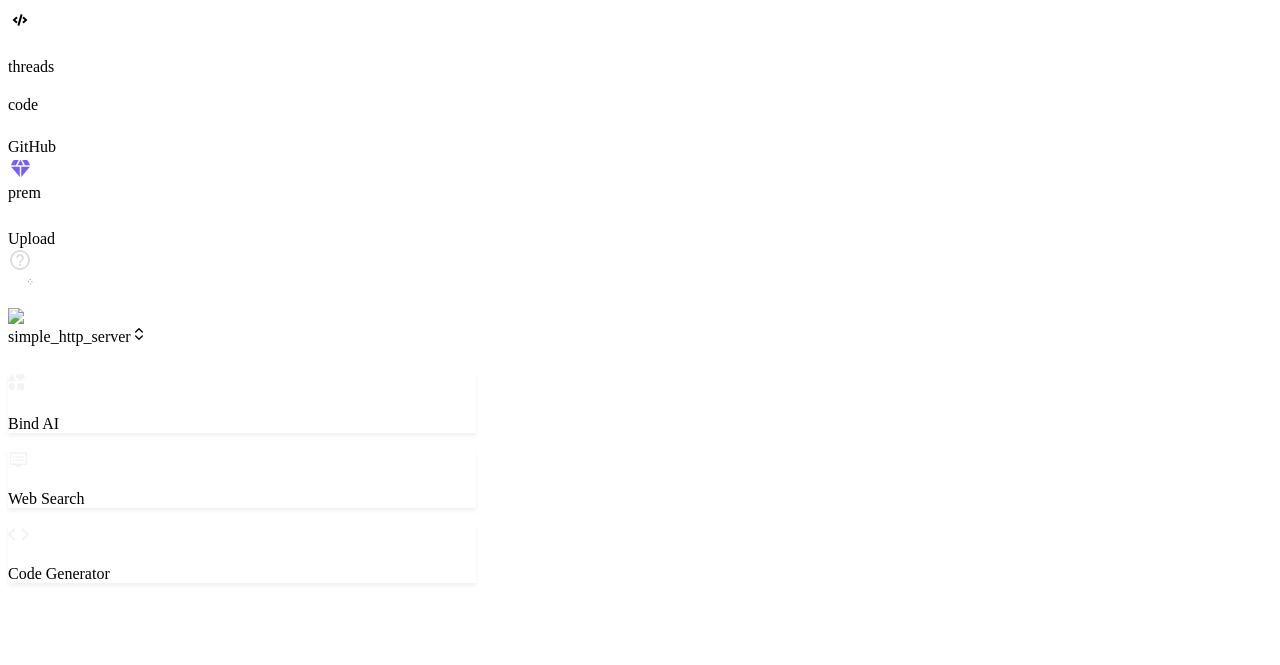 click on "simple_http_server" at bounding box center [77, 336] 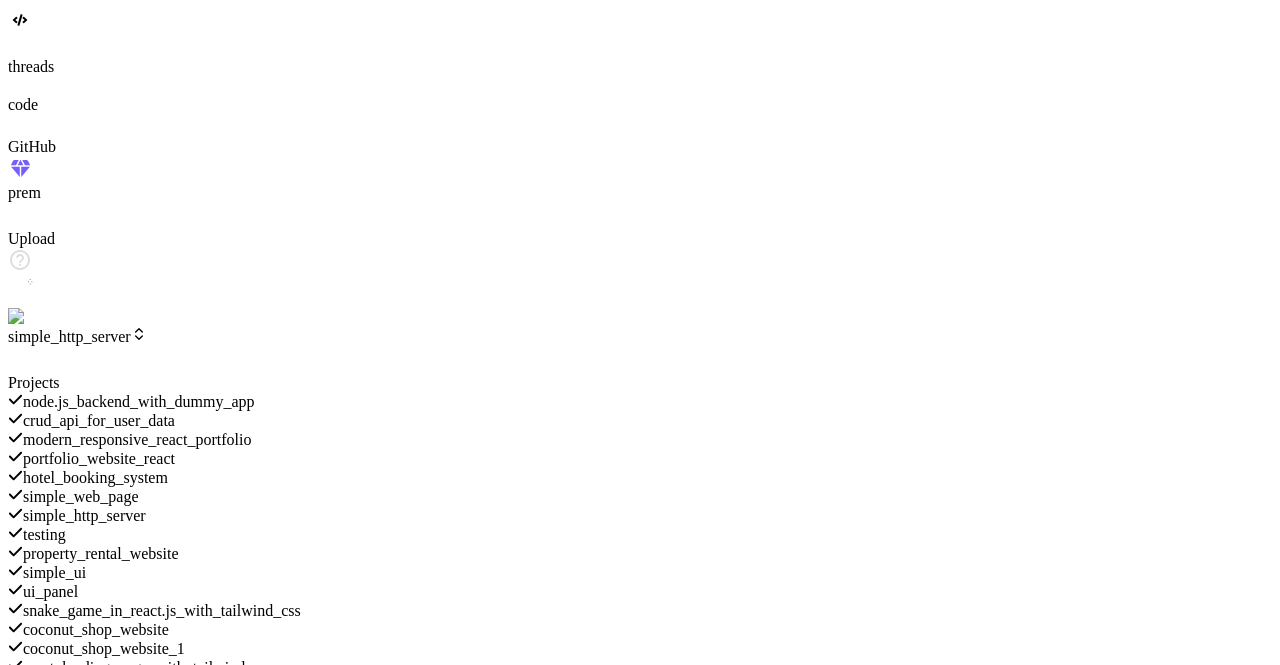 scroll, scrollTop: 936, scrollLeft: 0, axis: vertical 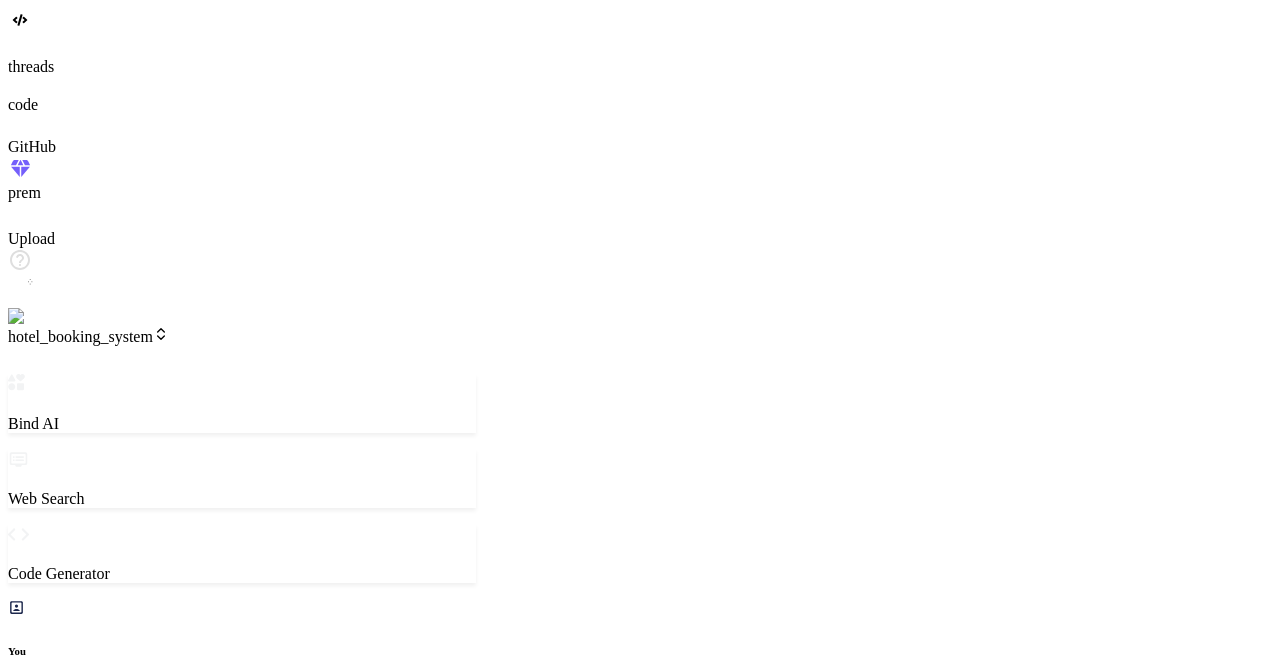 click on "Editor" at bounding box center [43, 1004] 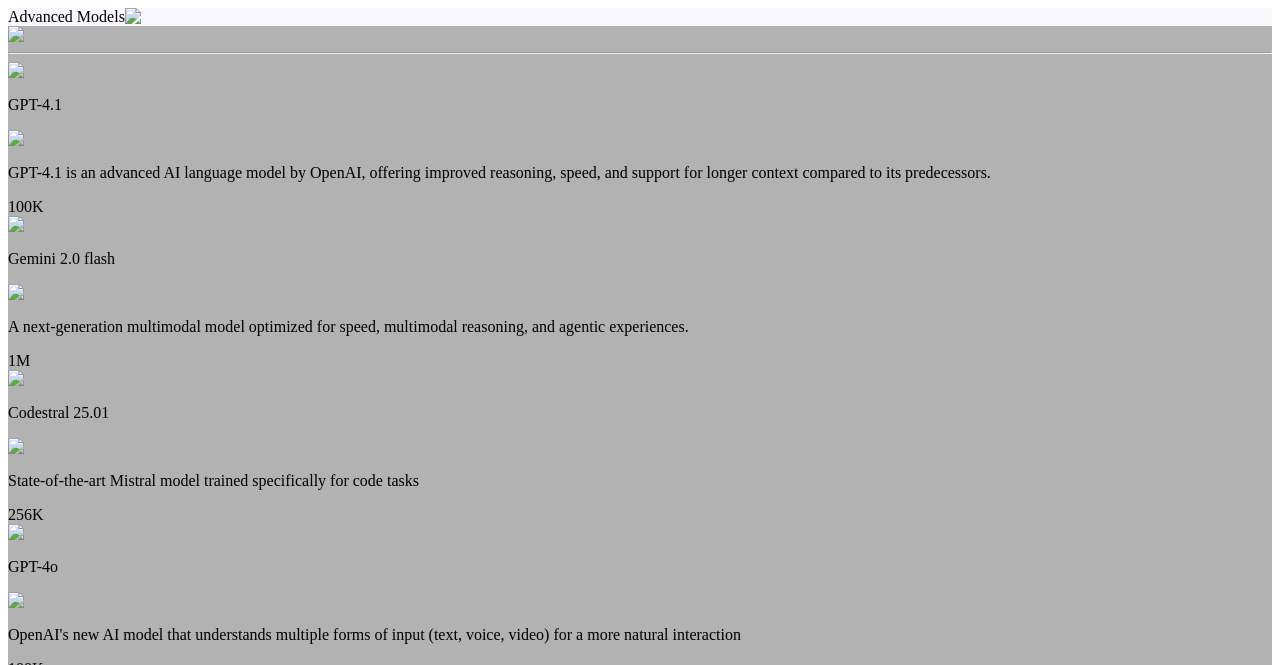 click on "Advanced Models GPT-4.1 GPT-4.1 is an advanced AI language model by OpenAI, offering improved reasoning, speed, and support for longer context compared to its predecessors. 100K Gemini 2.0 flash A next-generation multimodal model optimized for speed, multimodal reasoning, and agentic experiences. 1M Codestral 25.01 State-of-the-art Mistral model trained specifically for code tasks 256K GPT-4o OpenAI's new AI model that understands multiple forms of input (text, voice, video) for a more natural interaction 100K Claude 3.5 Sonnet Claude 3.5 Sonnet outperforms GPT-4o and Claude 3 Opus in Code Generation and Reasoning 200k" at bounding box center (640, 358) 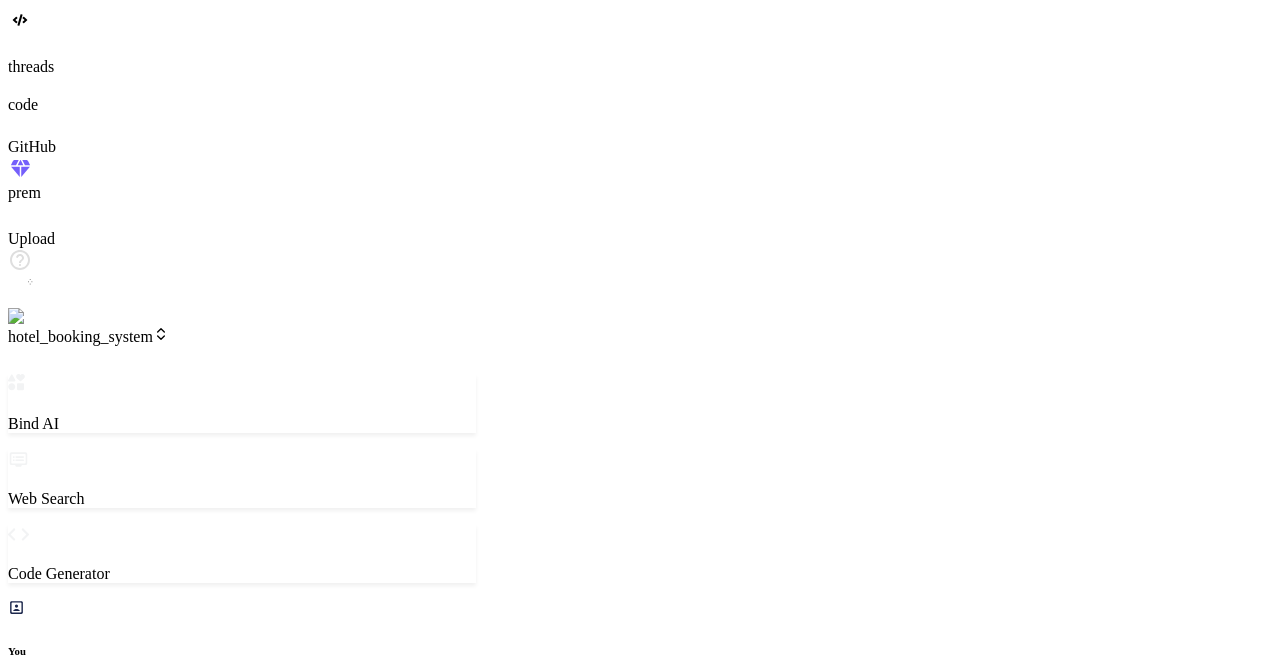 click on "Show preview" at bounding box center [70, 2282] 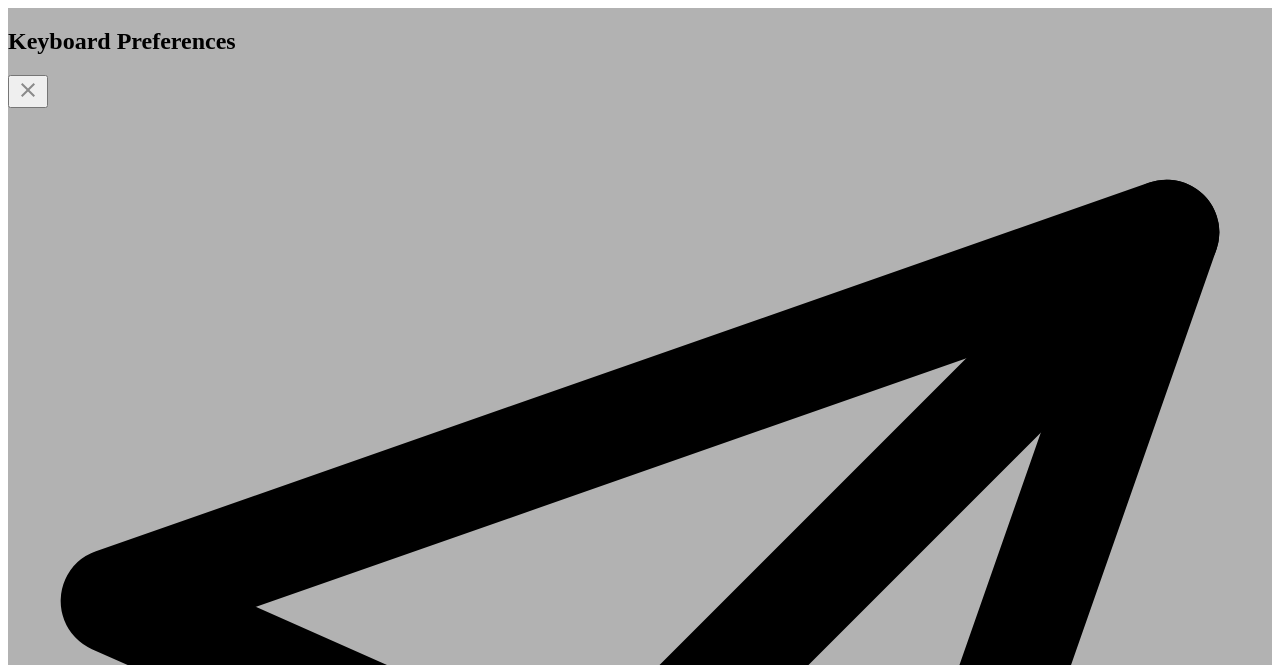 click on "Cancel" at bounding box center (37, 3217) 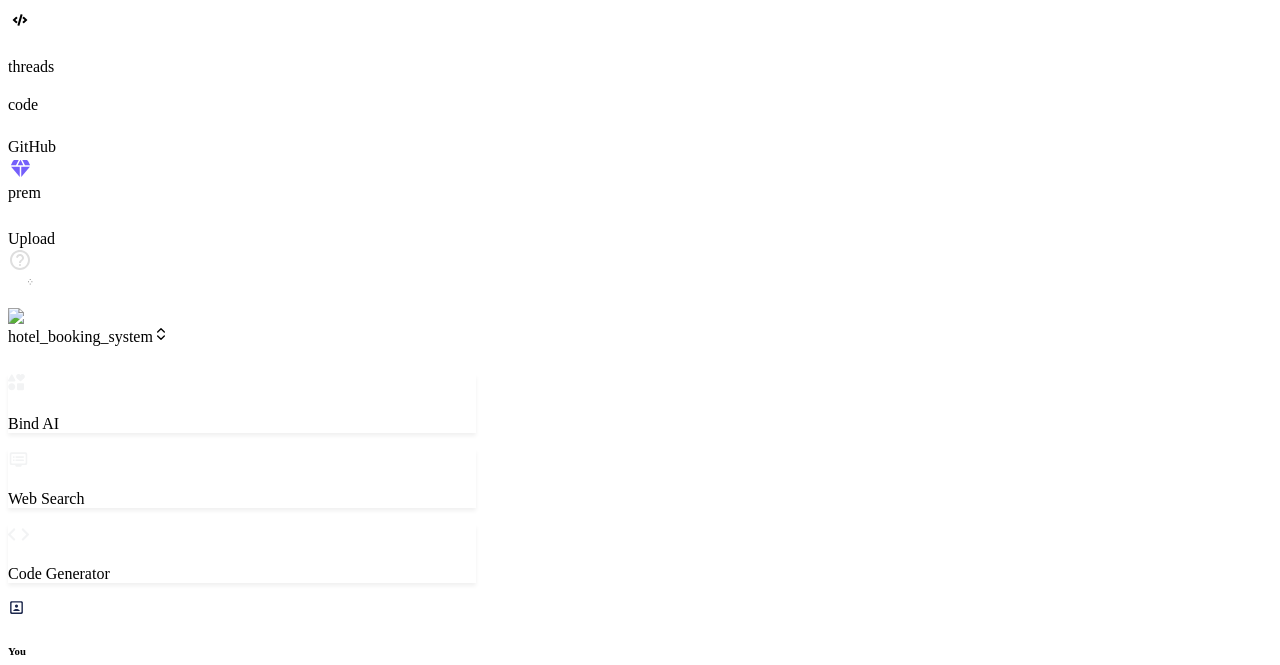 click on "Editor" at bounding box center (43, 1004) 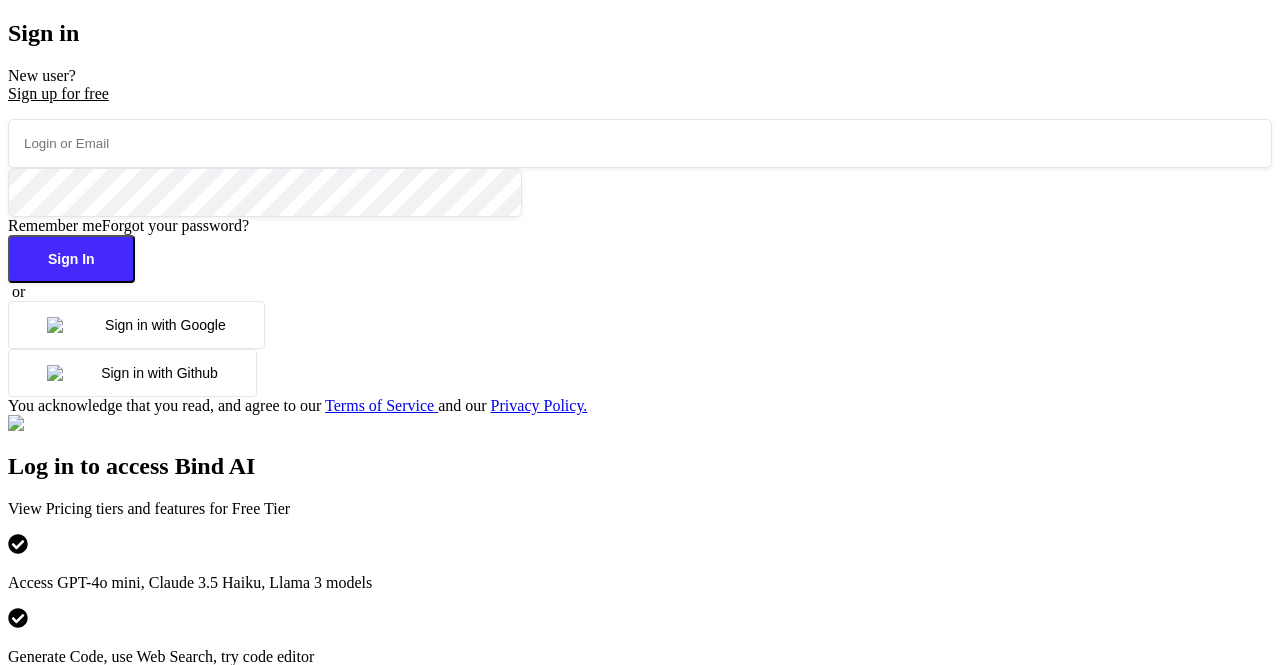 scroll, scrollTop: 0, scrollLeft: 0, axis: both 